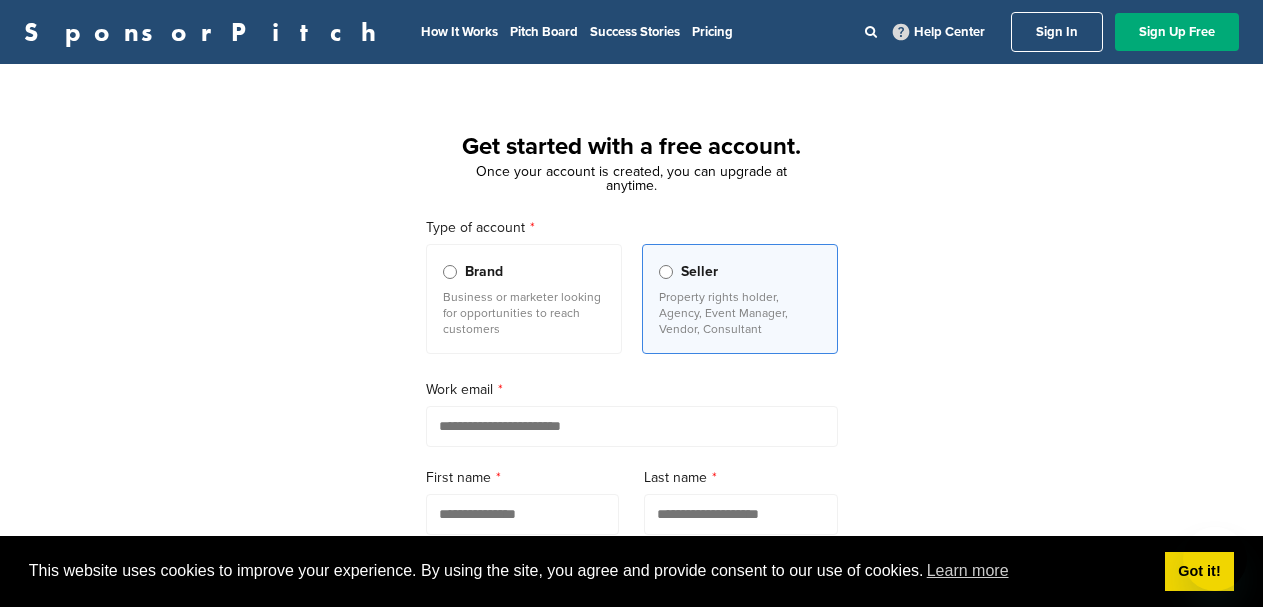 scroll, scrollTop: 0, scrollLeft: 0, axis: both 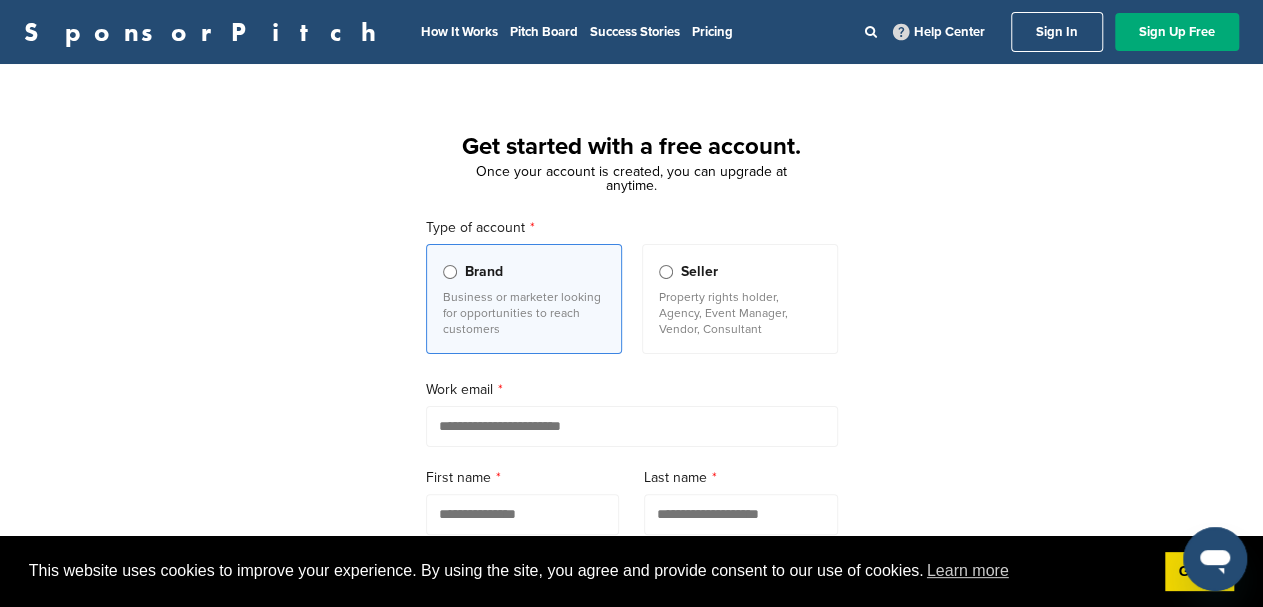 click at bounding box center [632, 426] 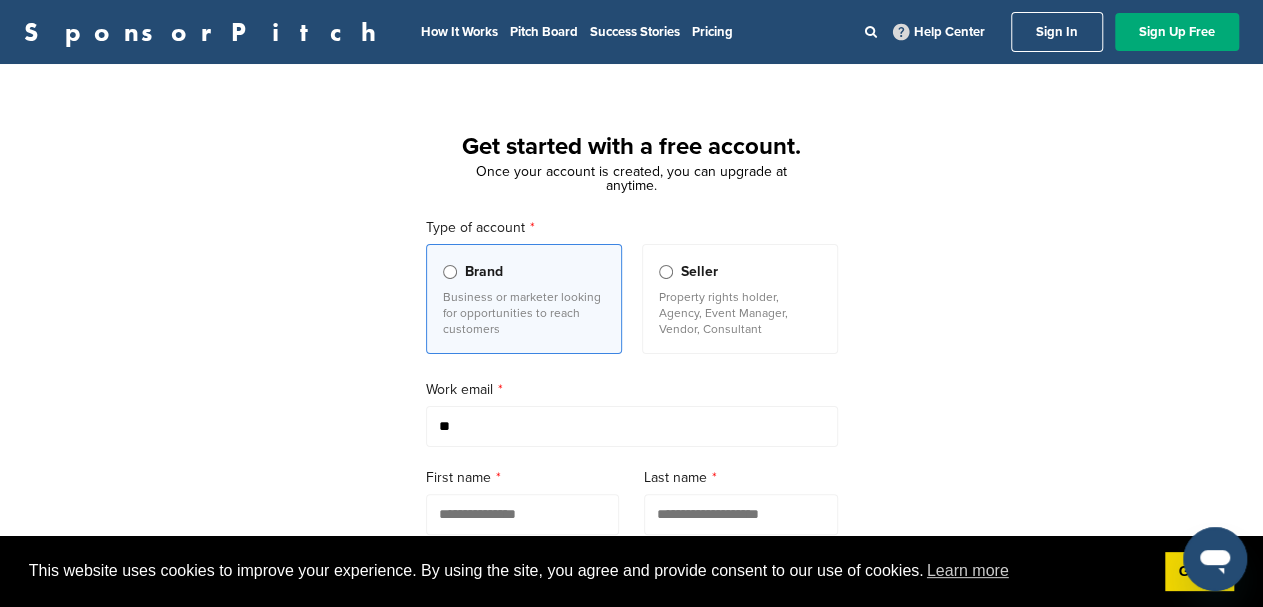 type on "**********" 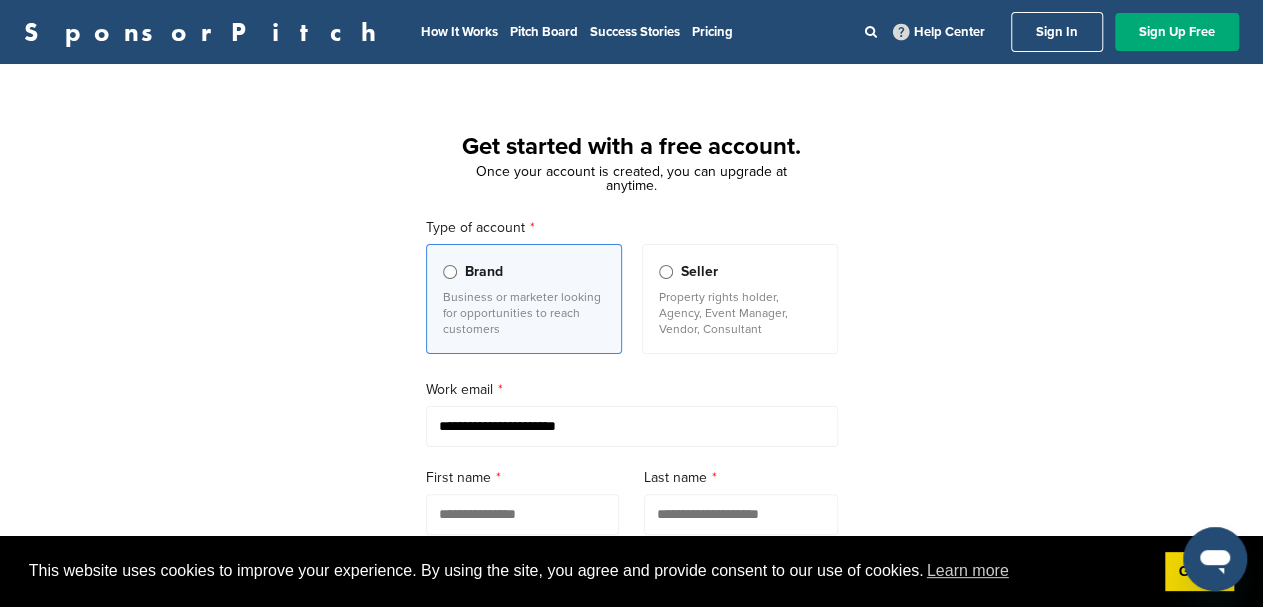 type on "******" 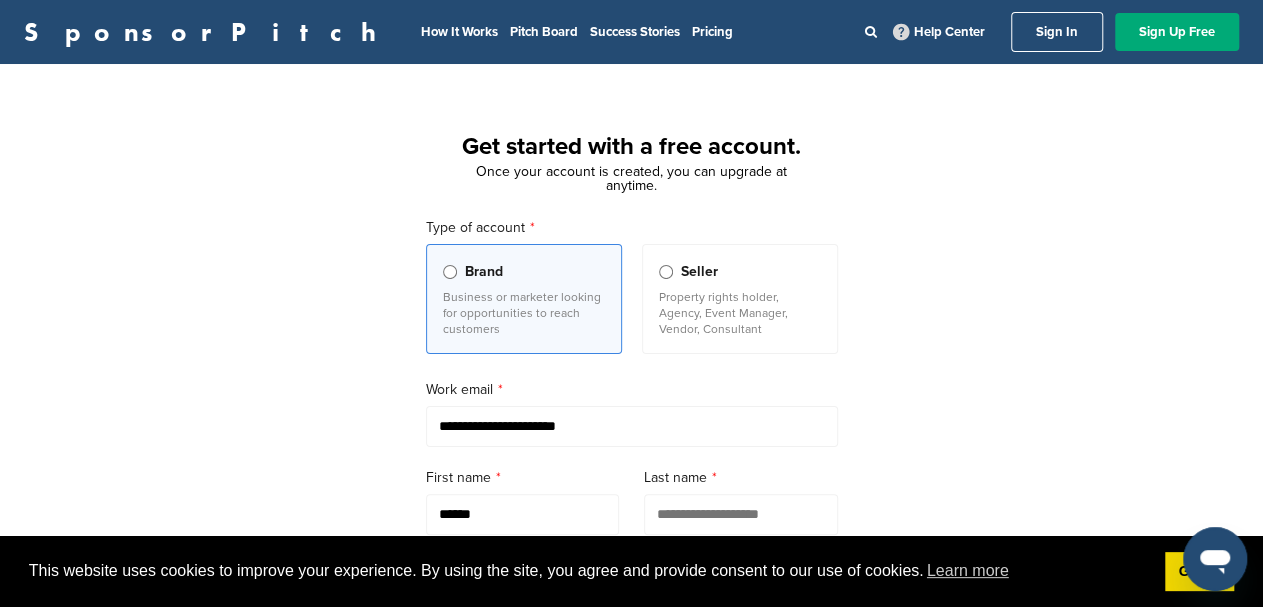 type on "****" 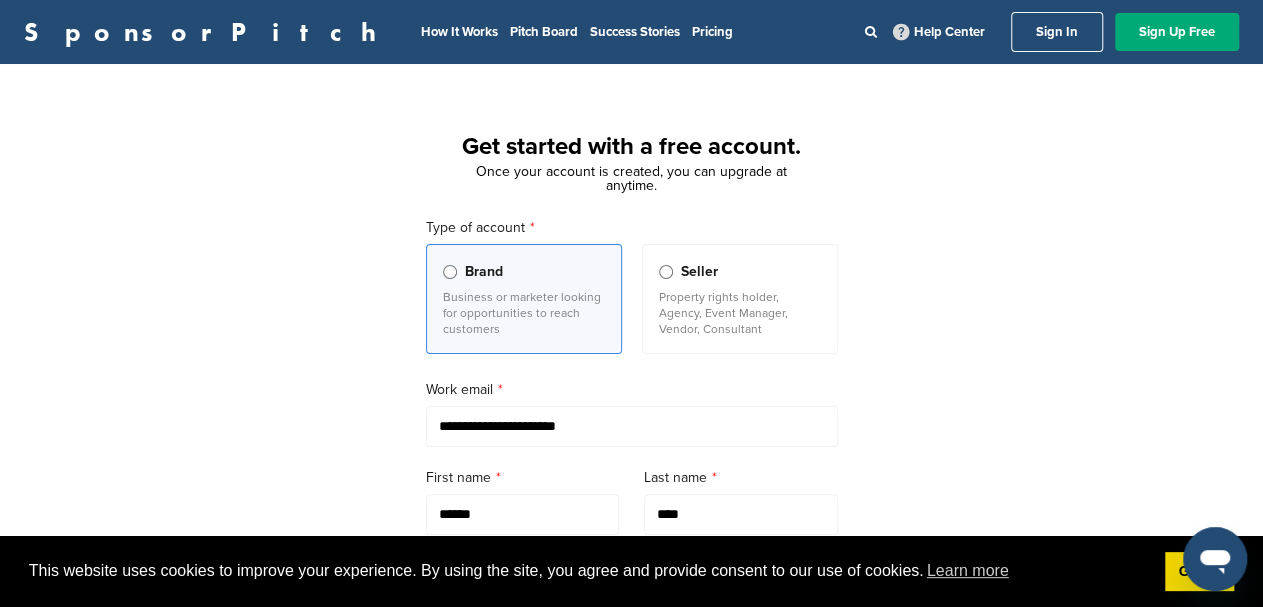 type on "**********" 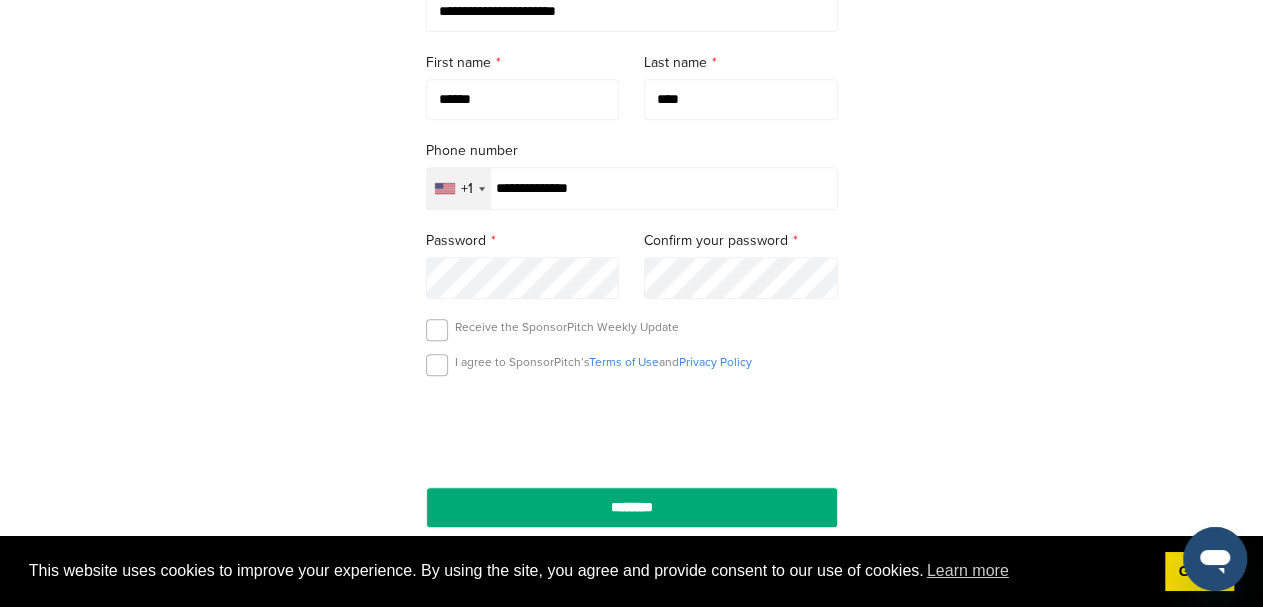 scroll, scrollTop: 416, scrollLeft: 0, axis: vertical 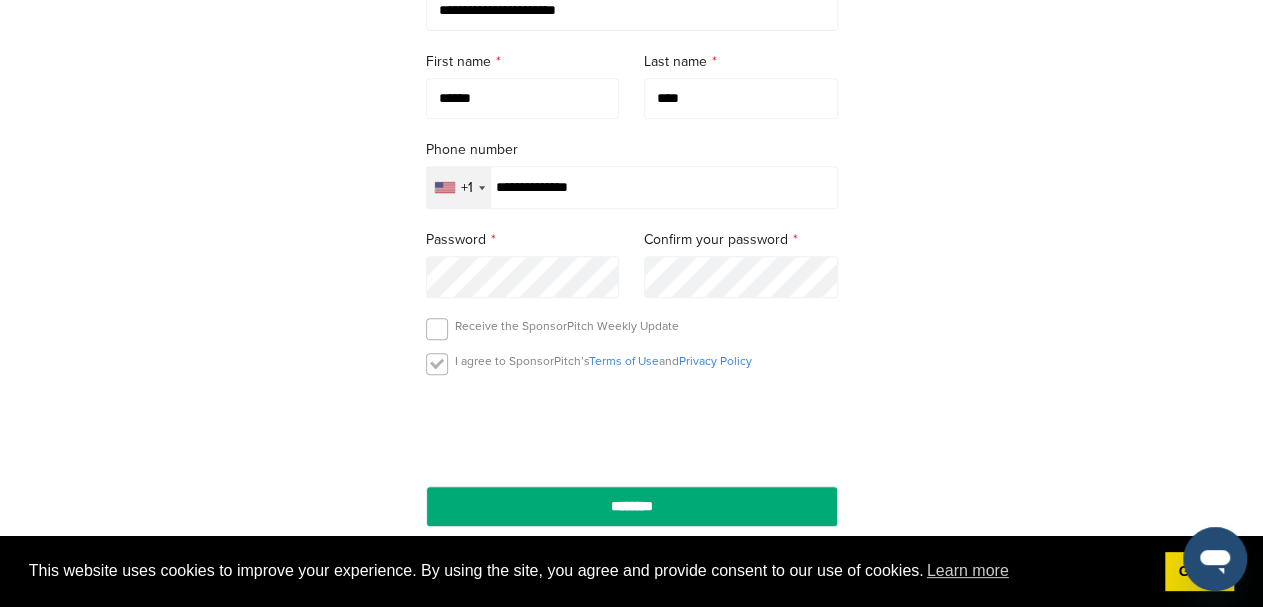 click at bounding box center [437, 364] 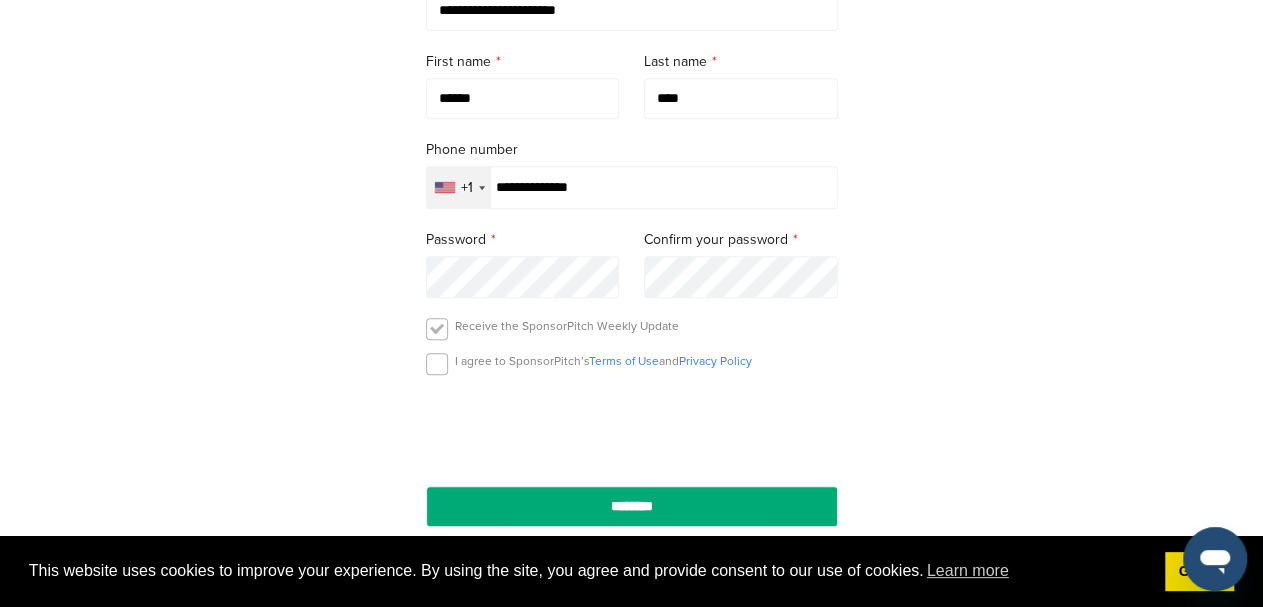 click at bounding box center [437, 329] 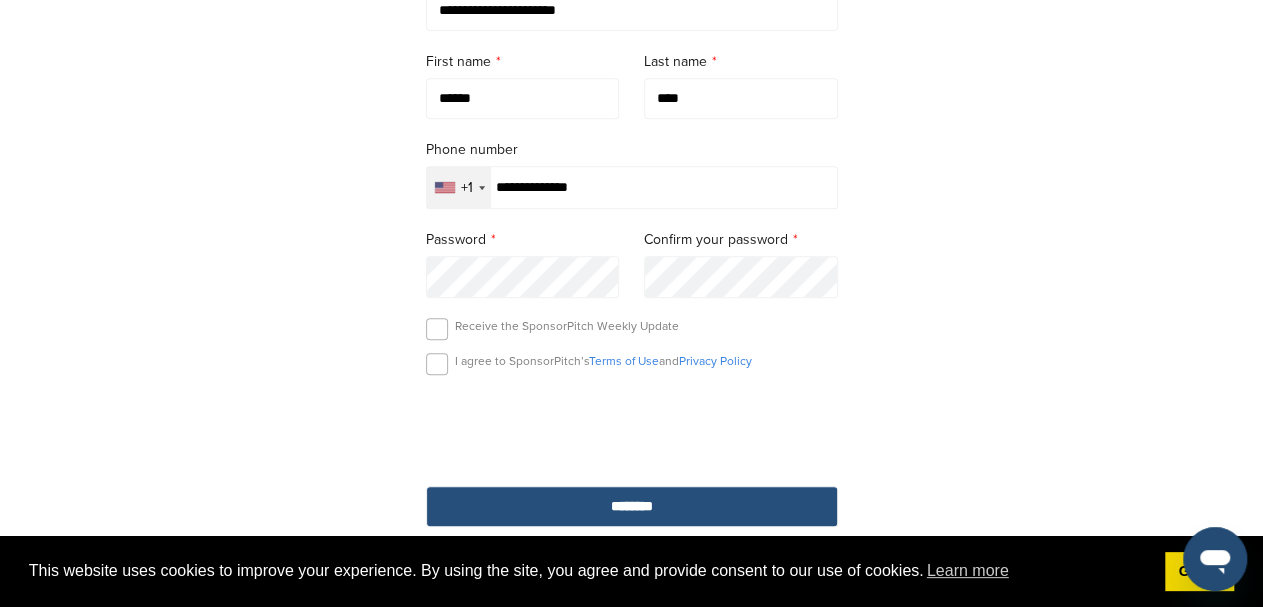 click on "********" at bounding box center [632, 506] 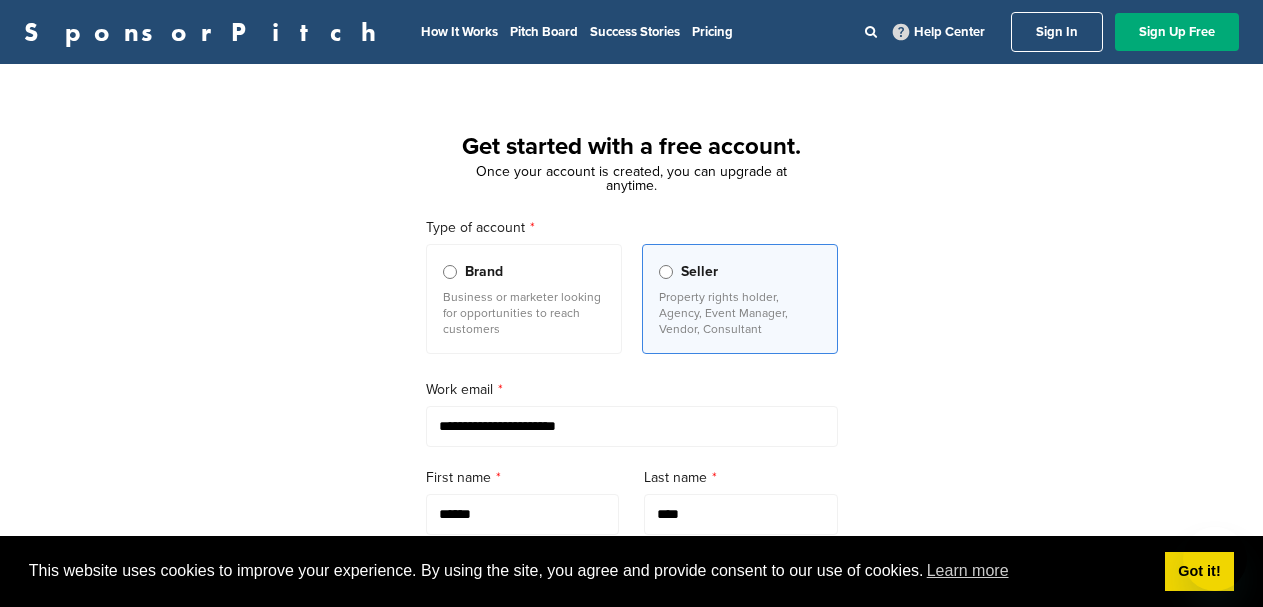 scroll, scrollTop: 0, scrollLeft: 0, axis: both 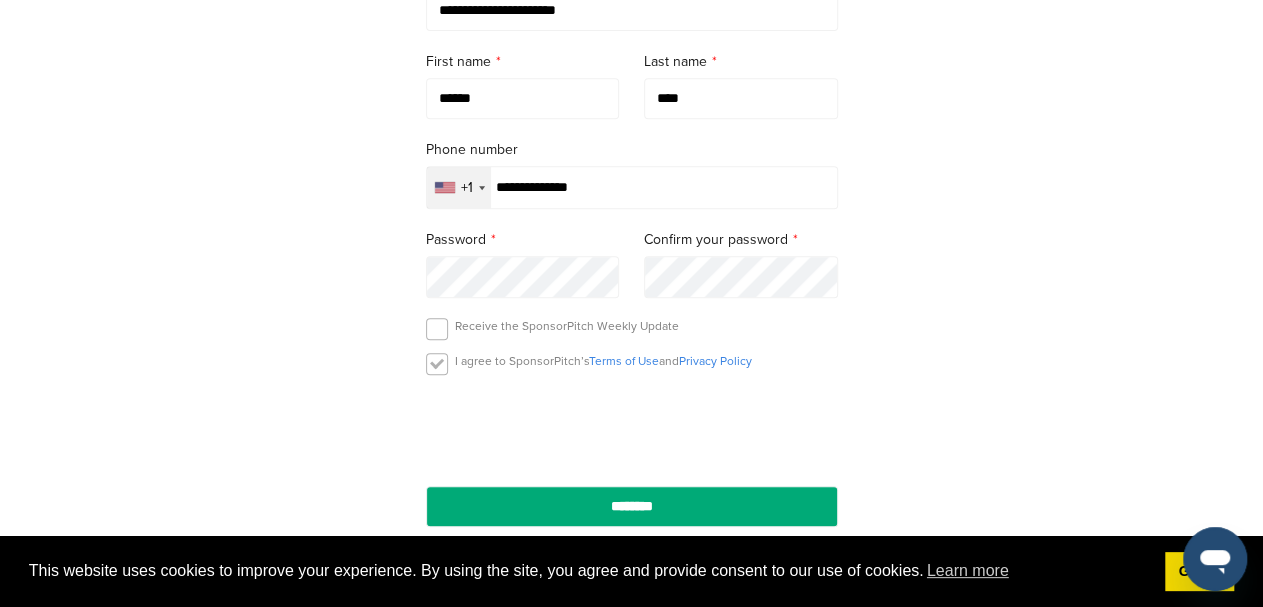 click at bounding box center (437, 364) 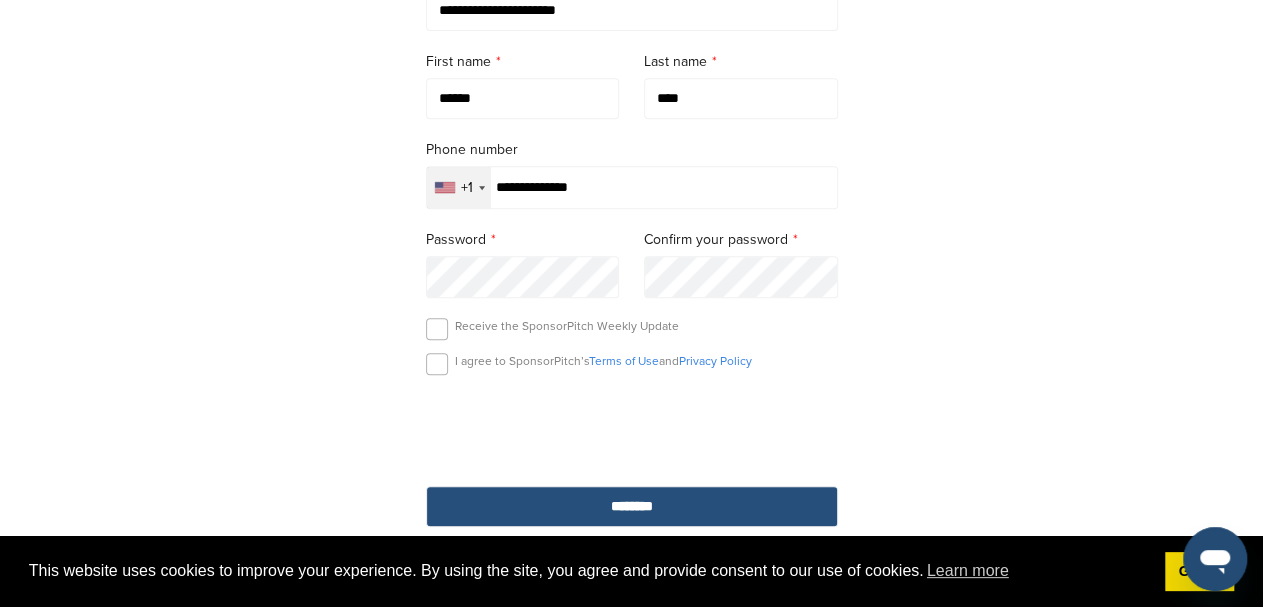 click on "********" at bounding box center [632, 506] 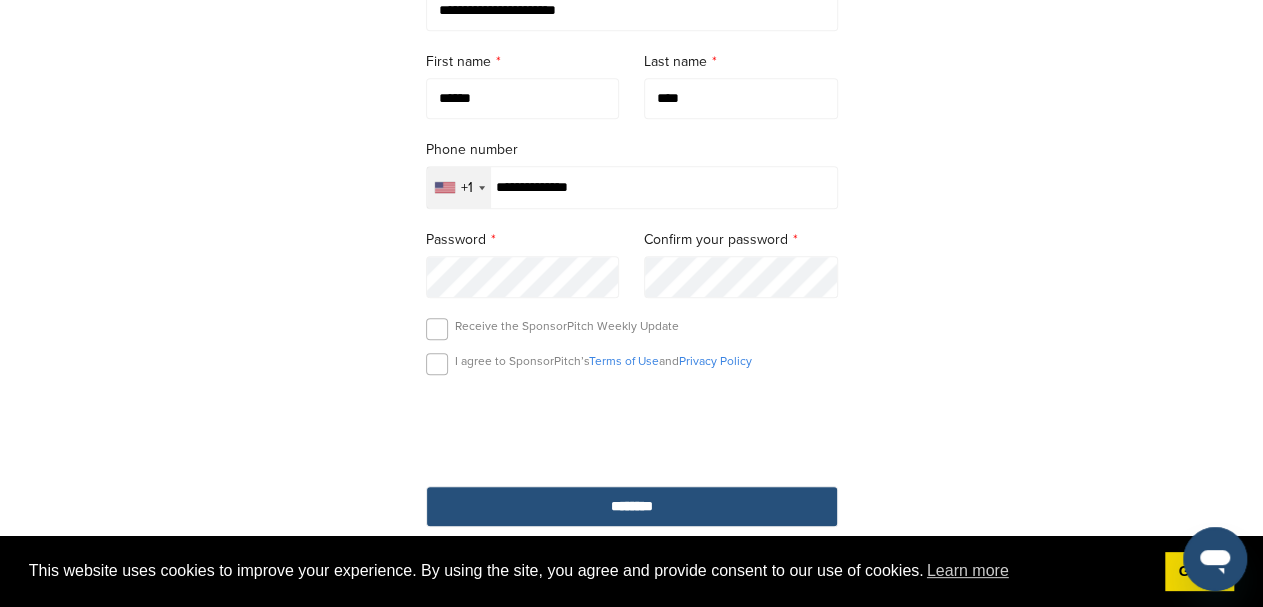 click on "********" at bounding box center (632, 506) 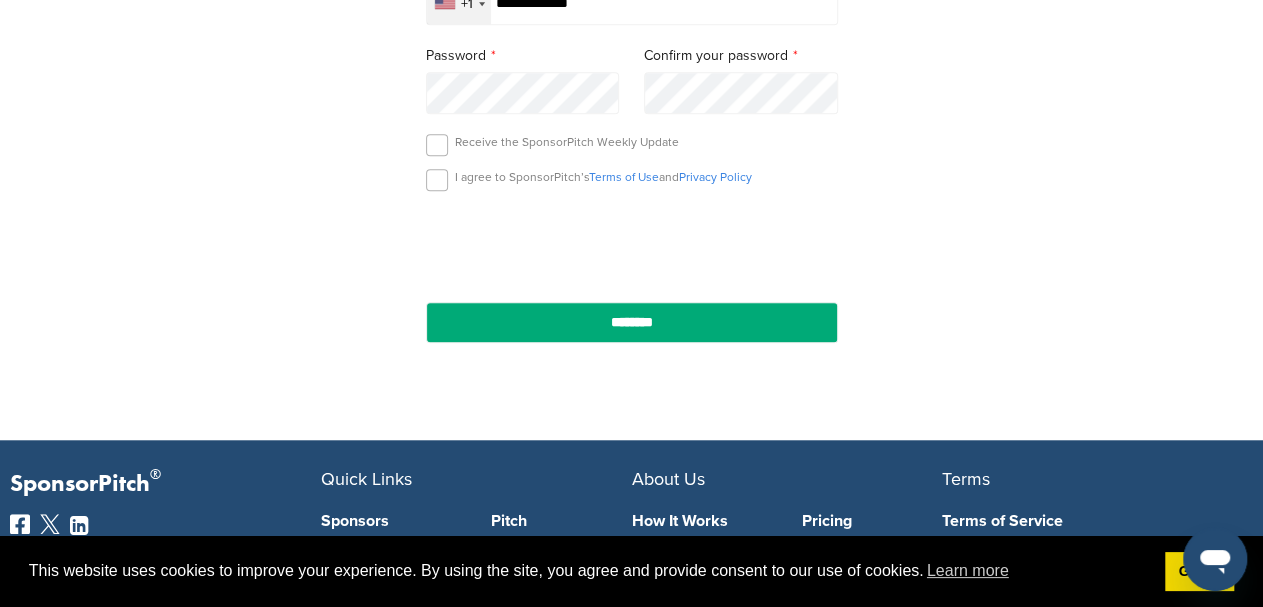 scroll, scrollTop: 674, scrollLeft: 0, axis: vertical 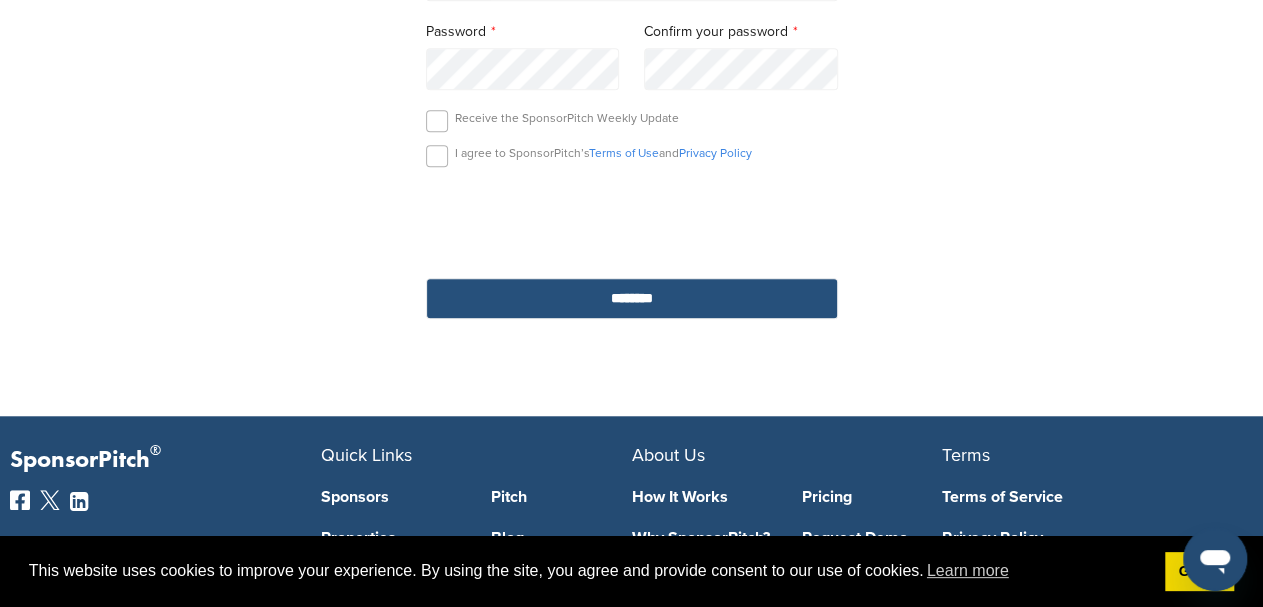 click on "********" at bounding box center [632, 298] 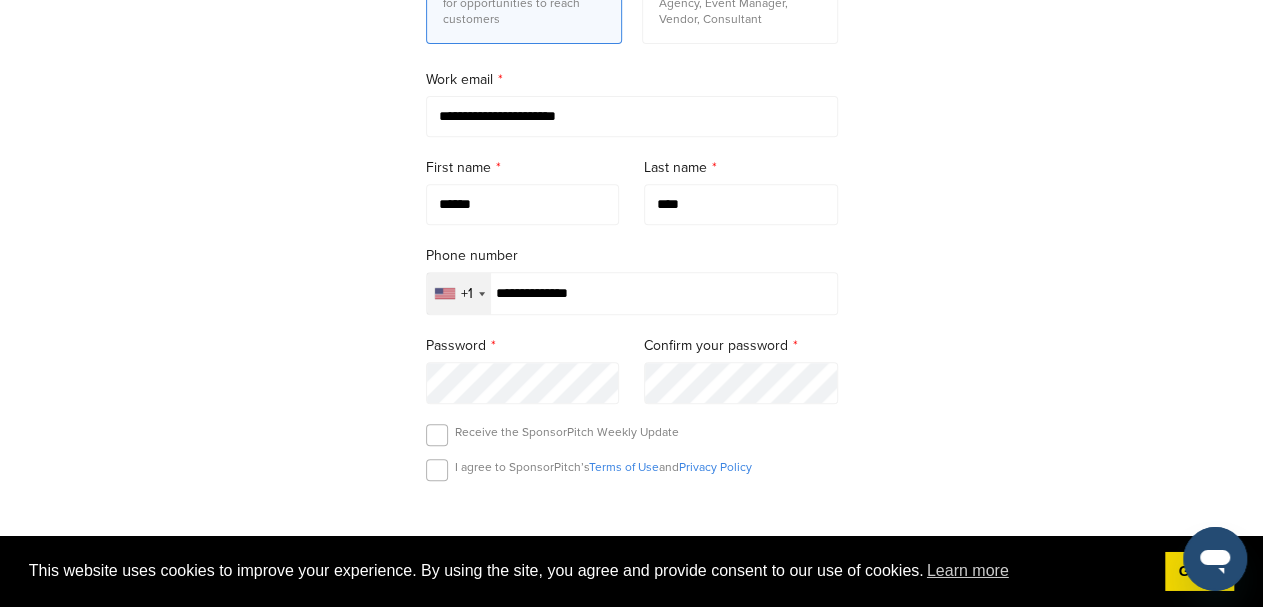 scroll, scrollTop: 312, scrollLeft: 0, axis: vertical 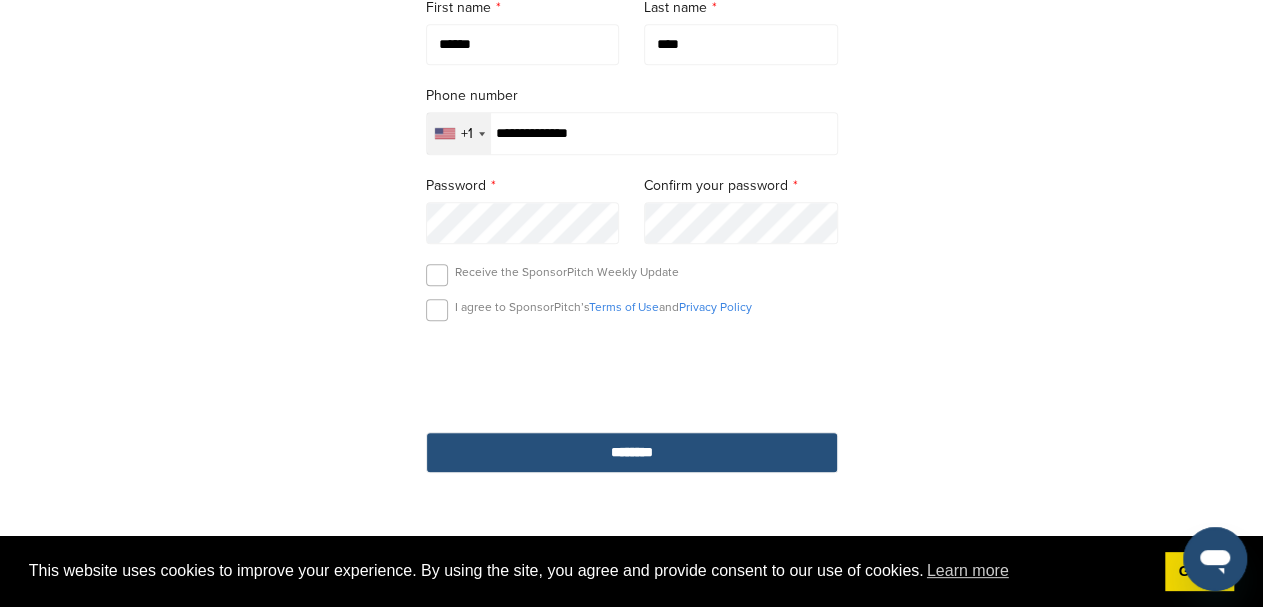 click on "********" at bounding box center (632, 452) 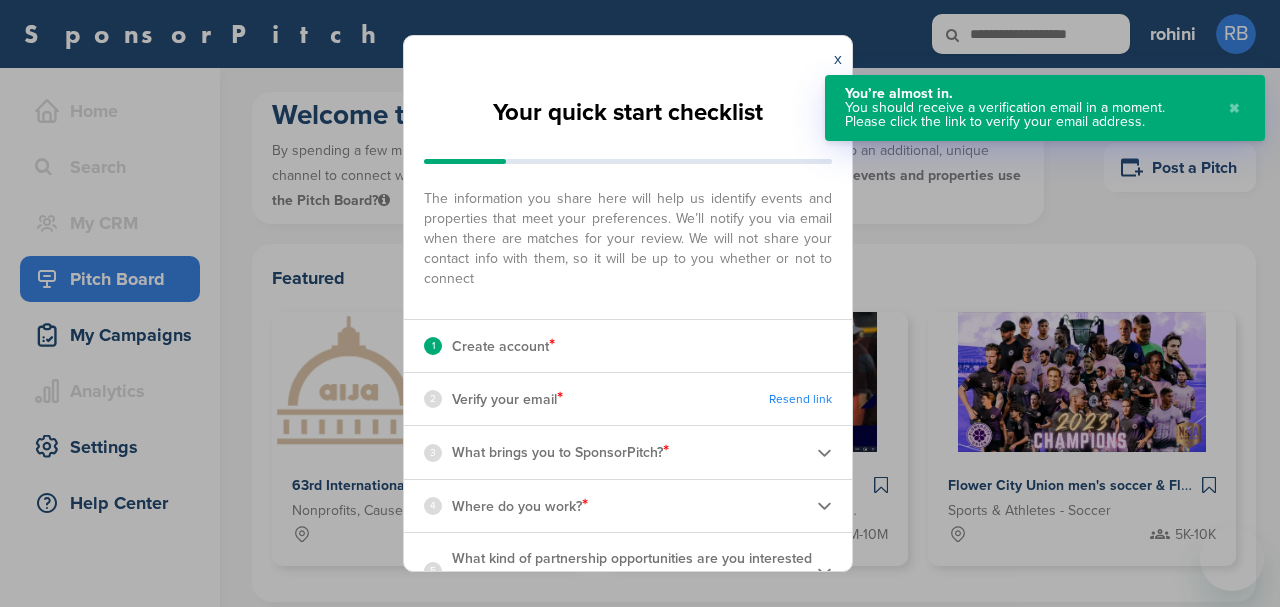 scroll, scrollTop: 0, scrollLeft: 0, axis: both 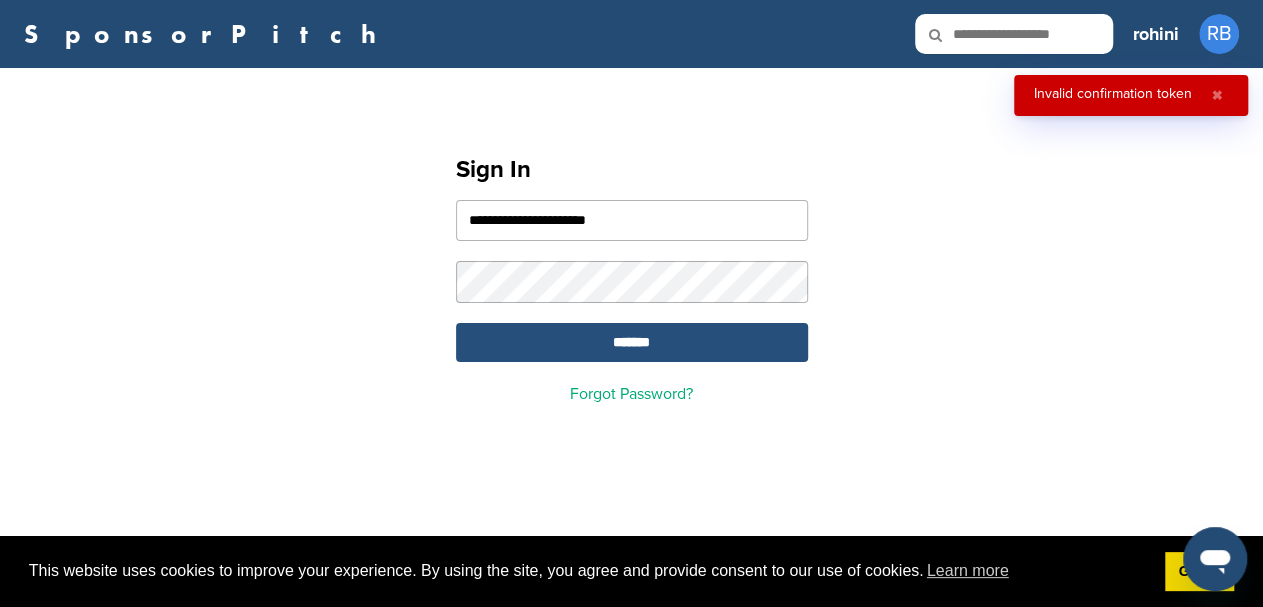 click on "*******" at bounding box center (632, 342) 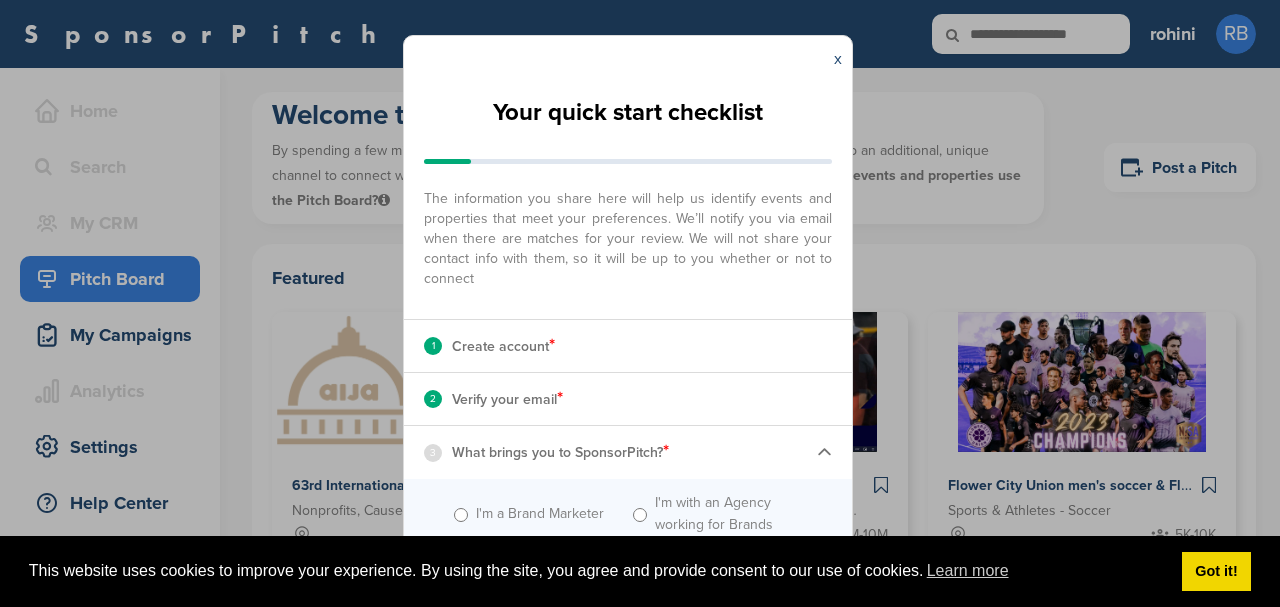 scroll, scrollTop: 0, scrollLeft: 0, axis: both 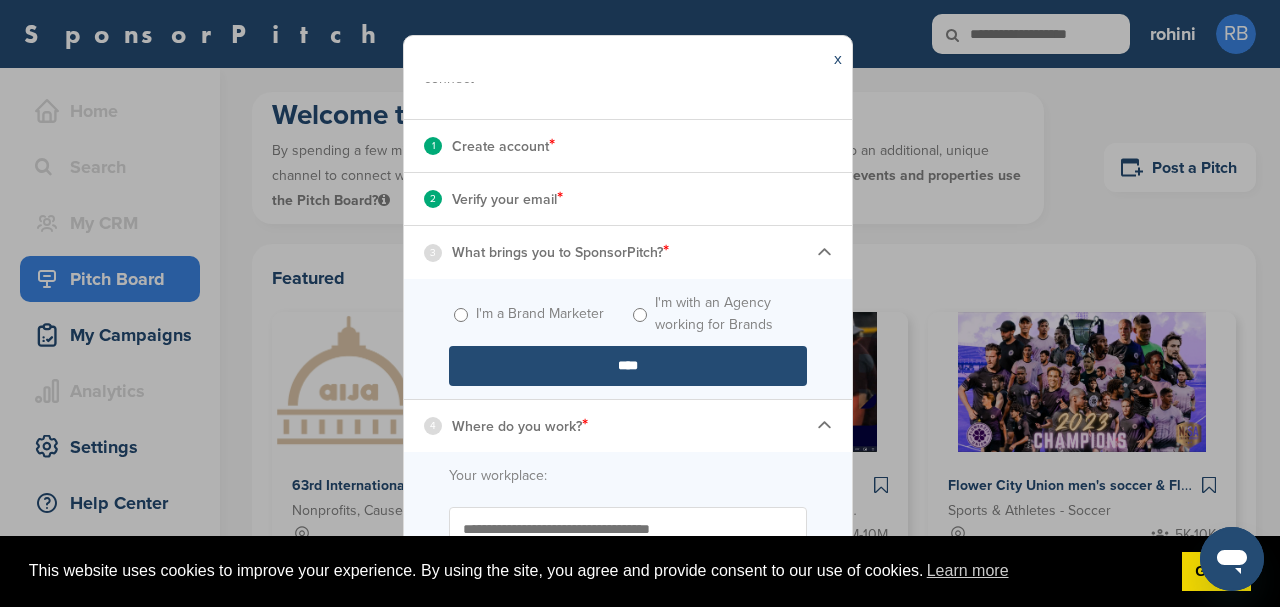 click on "****" at bounding box center [628, 366] 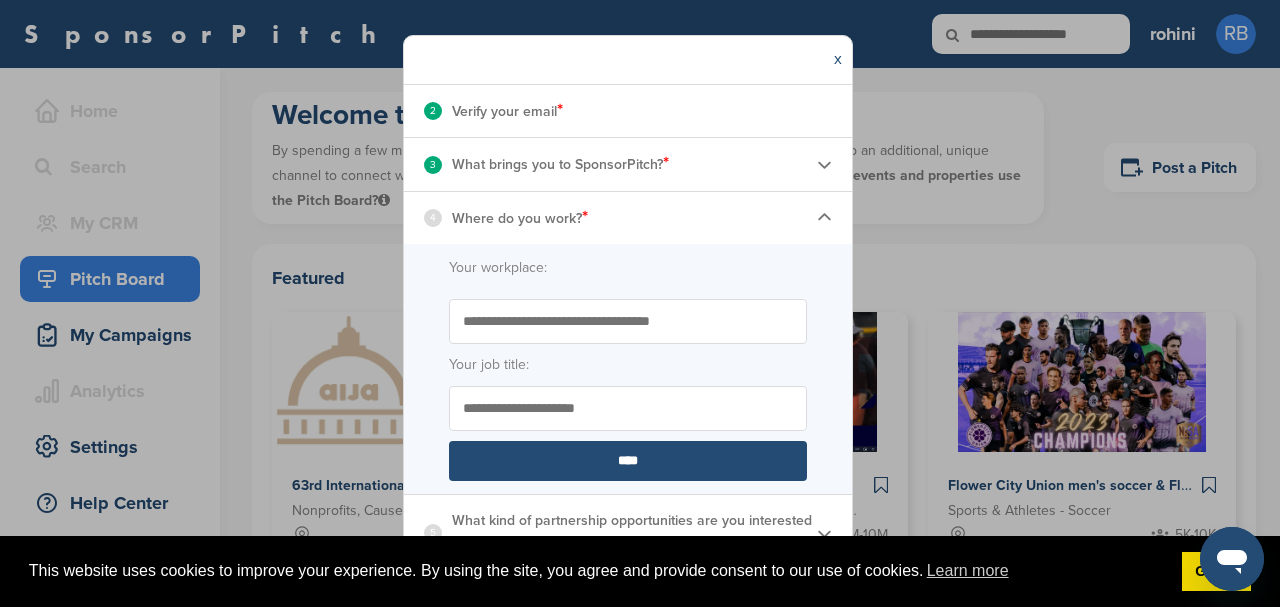 scroll, scrollTop: 285, scrollLeft: 0, axis: vertical 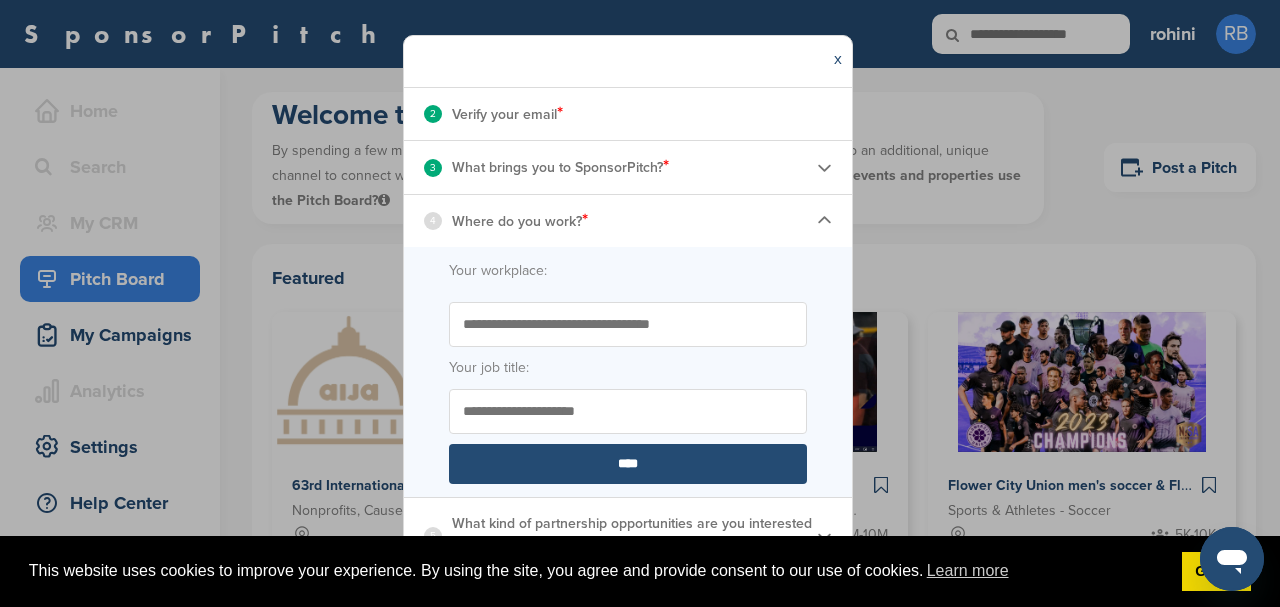 click on "Start typing the name of your workplace. Don’t see your organization in the dropdown? Enter the name to submit for review to be added" at bounding box center (628, 324) 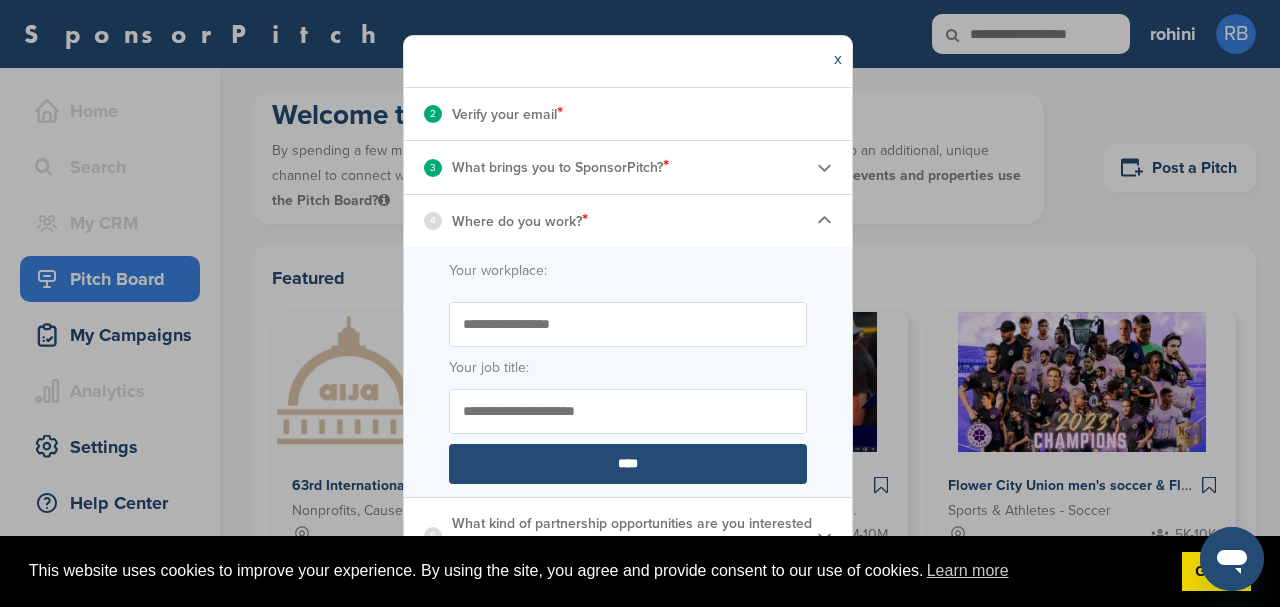 type on "**********" 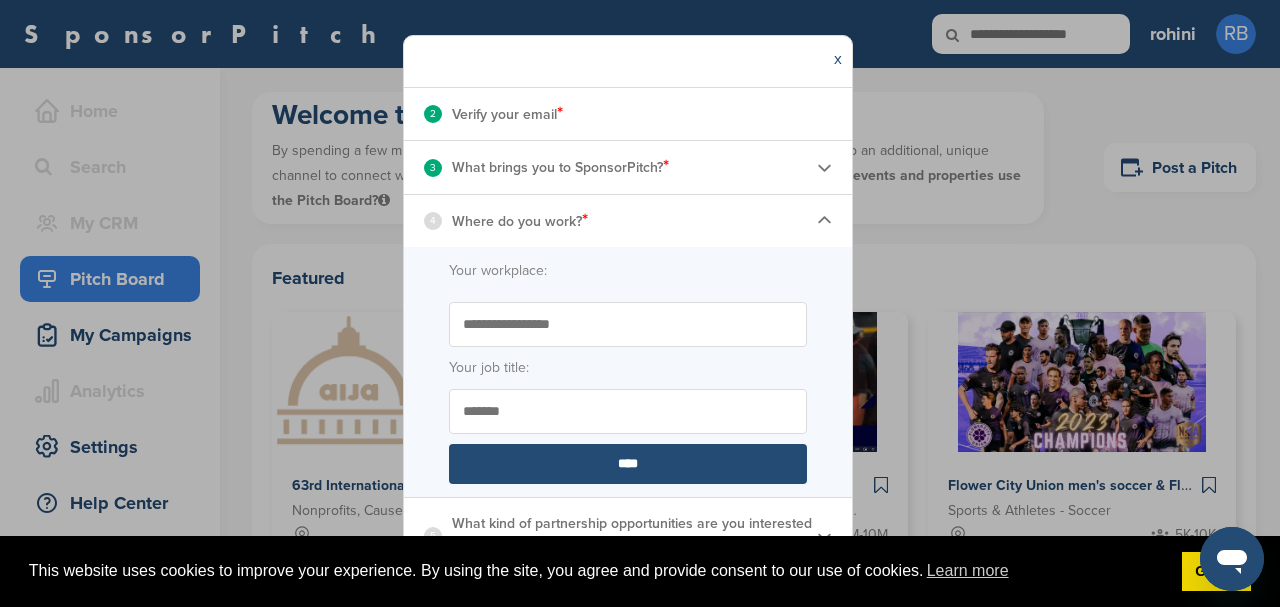 type on "*******" 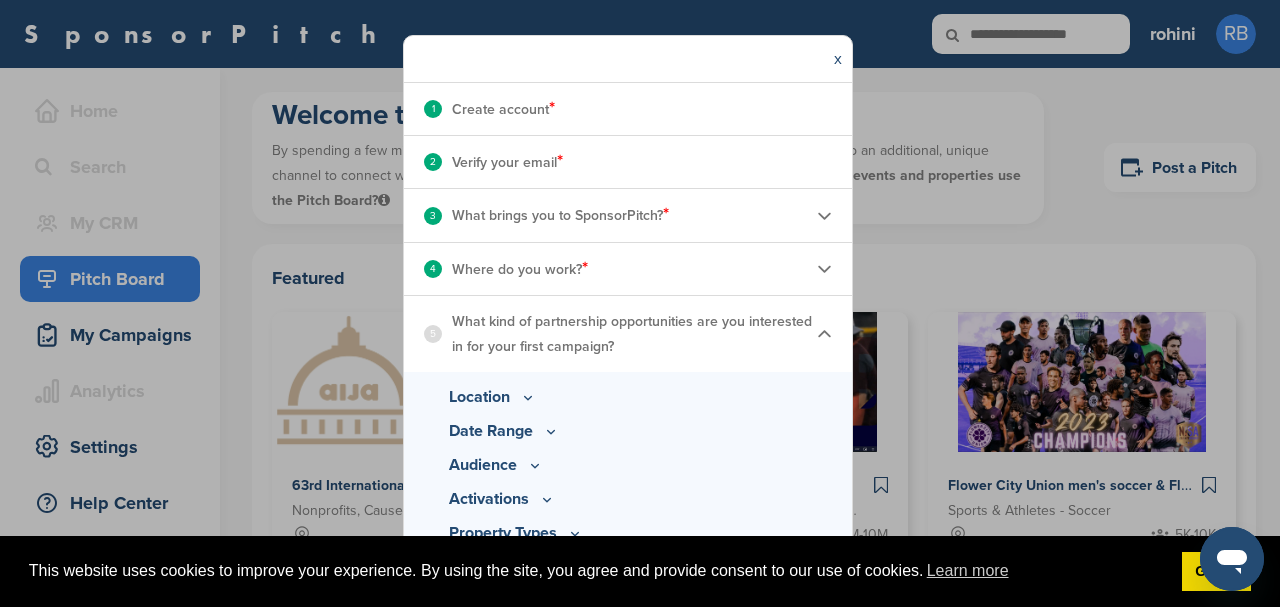 scroll, scrollTop: 273, scrollLeft: 0, axis: vertical 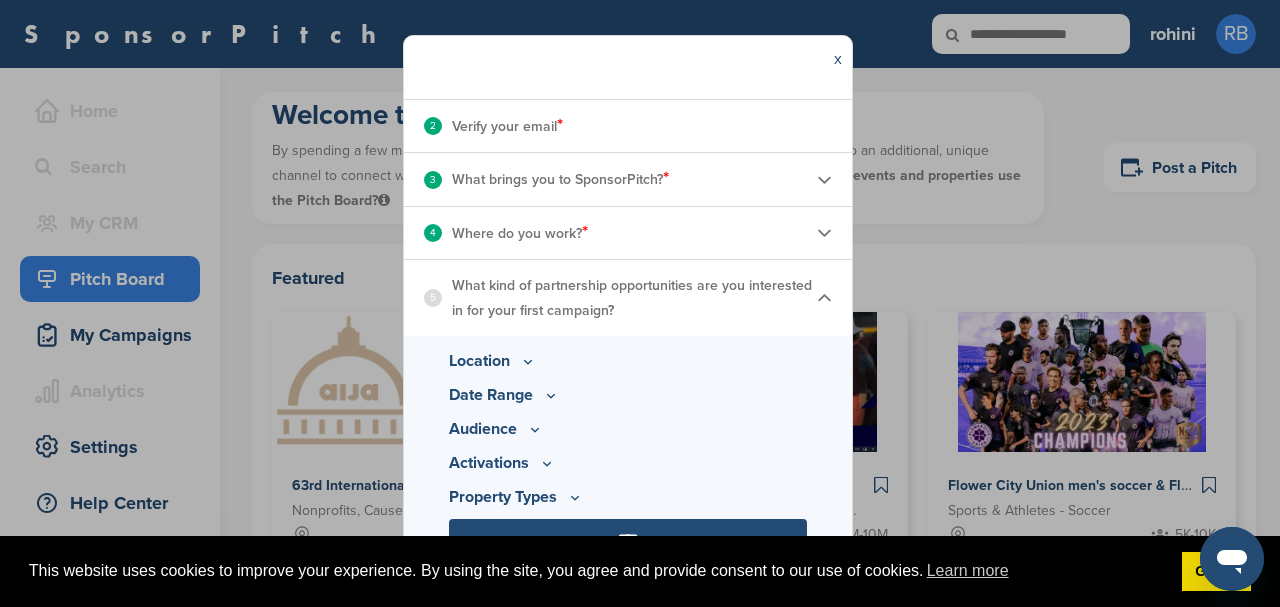 click 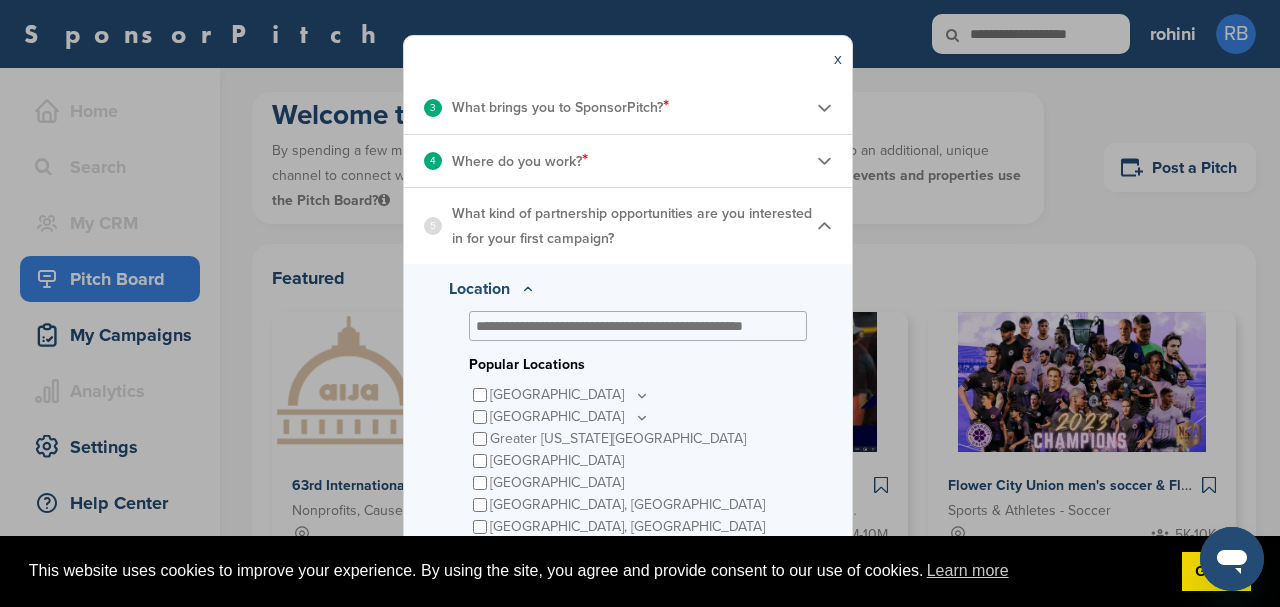 scroll, scrollTop: 373, scrollLeft: 0, axis: vertical 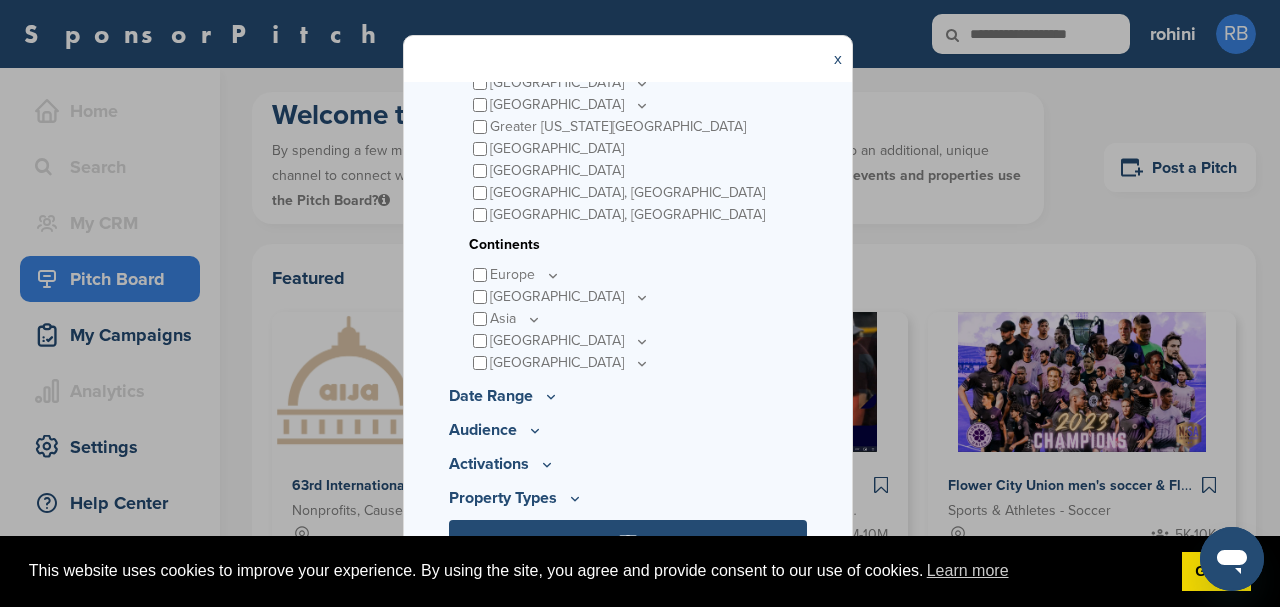click 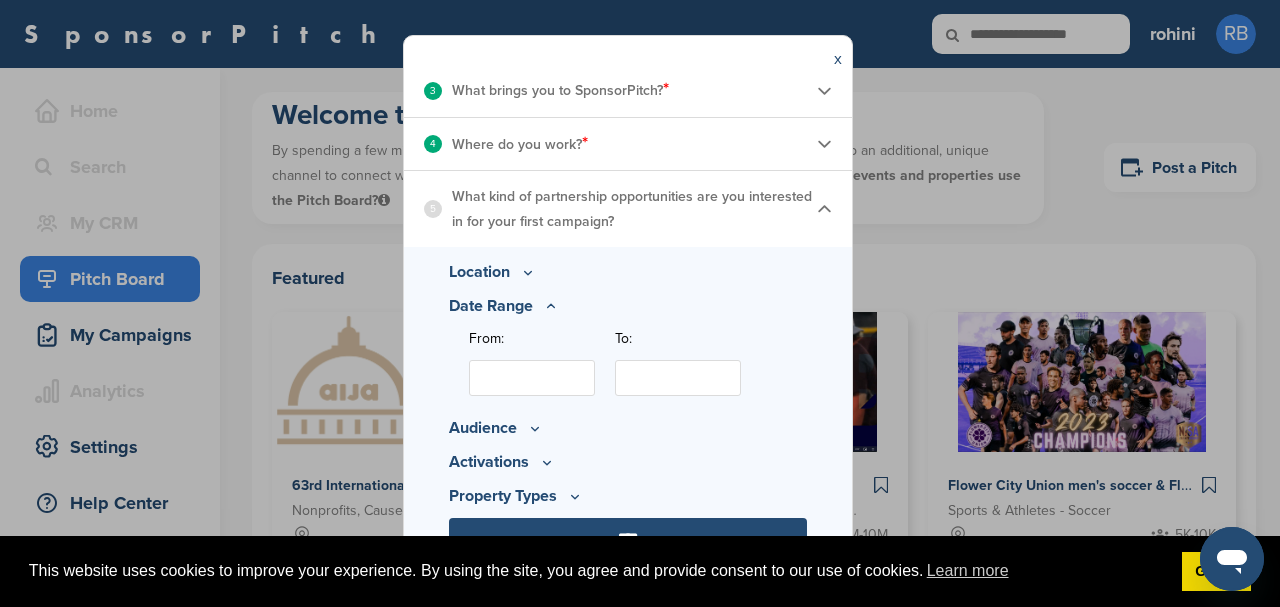scroll, scrollTop: 362, scrollLeft: 0, axis: vertical 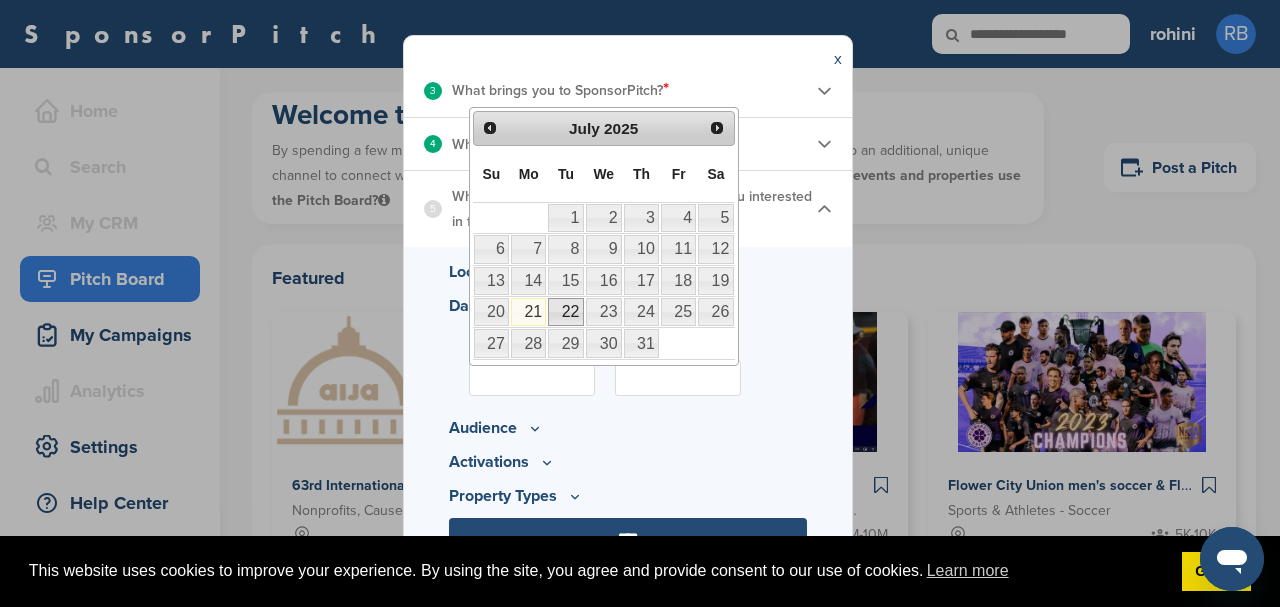 click on "22" at bounding box center (565, 312) 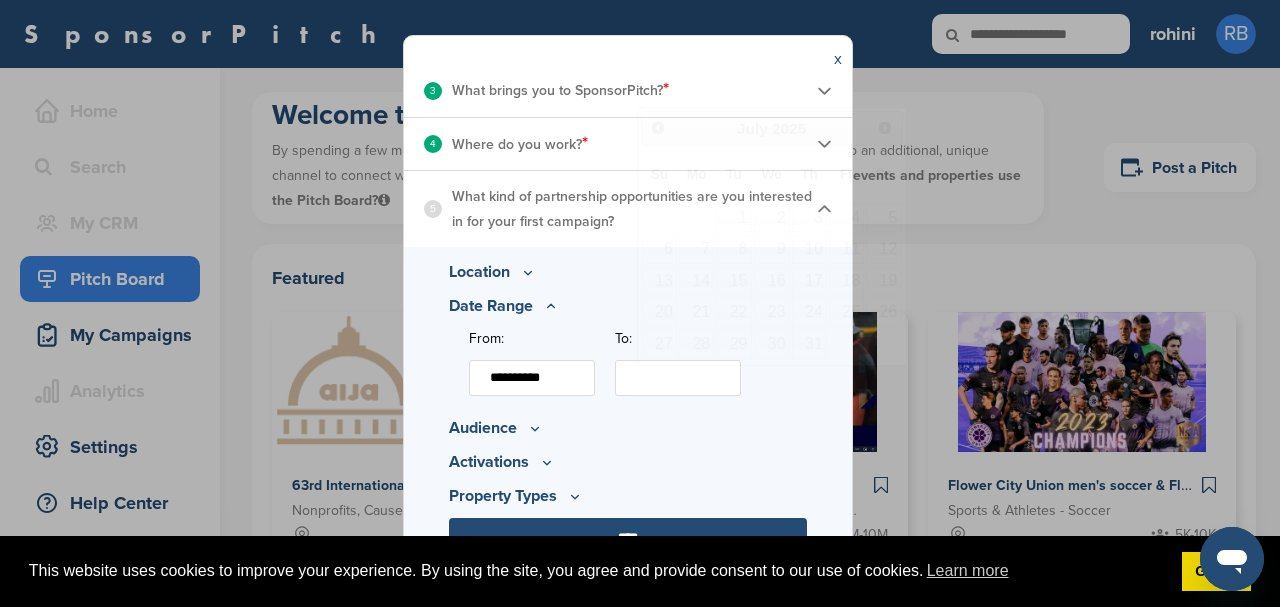 click on "To:" at bounding box center (678, 378) 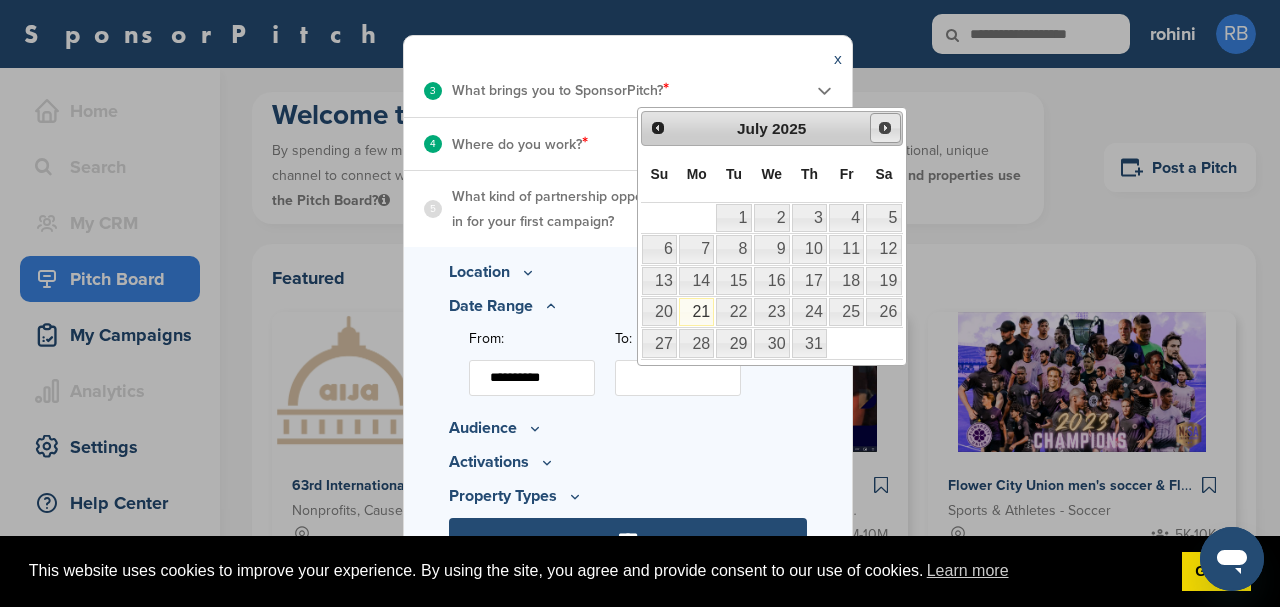 click on "Next" at bounding box center [885, 128] 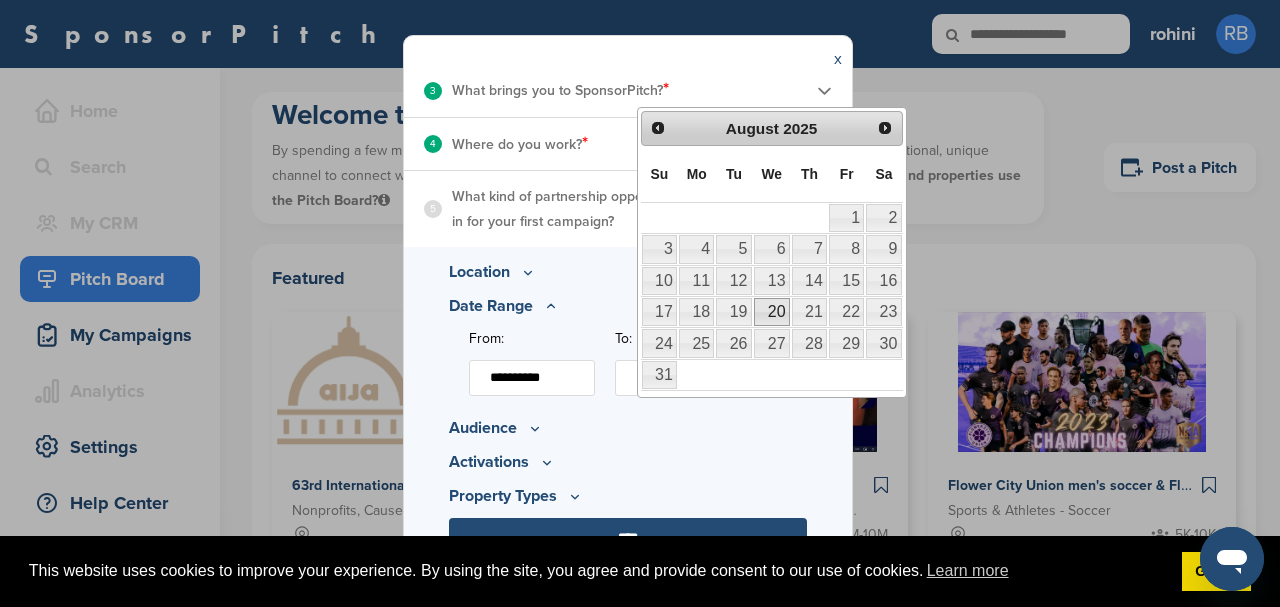 click on "20" at bounding box center [772, 312] 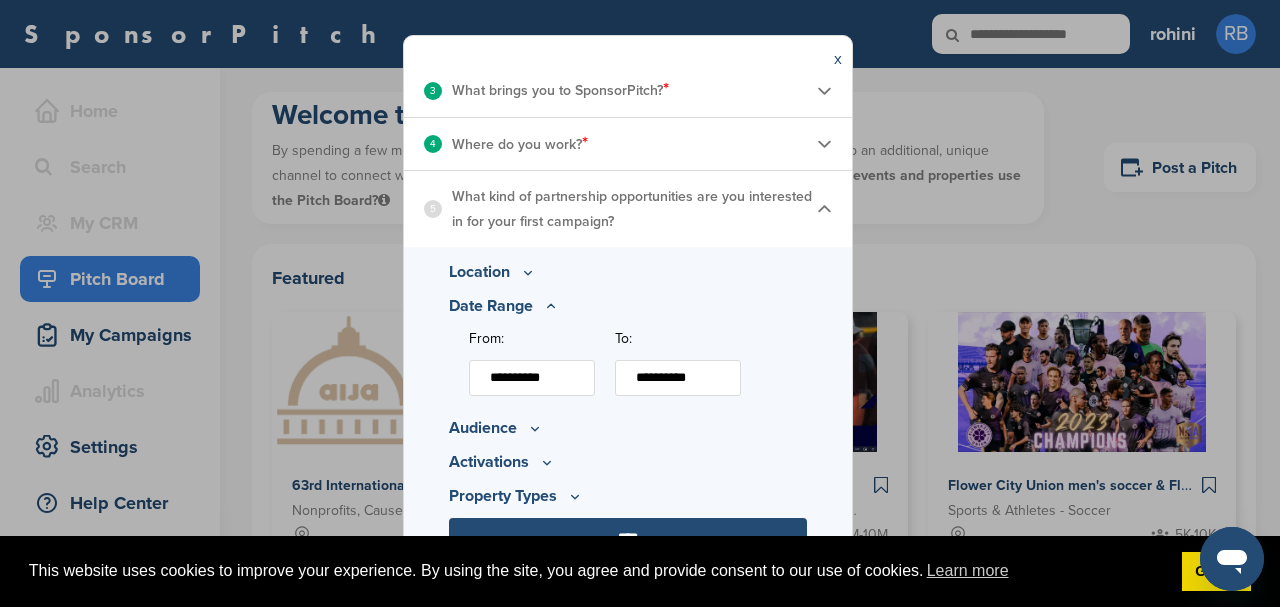 click 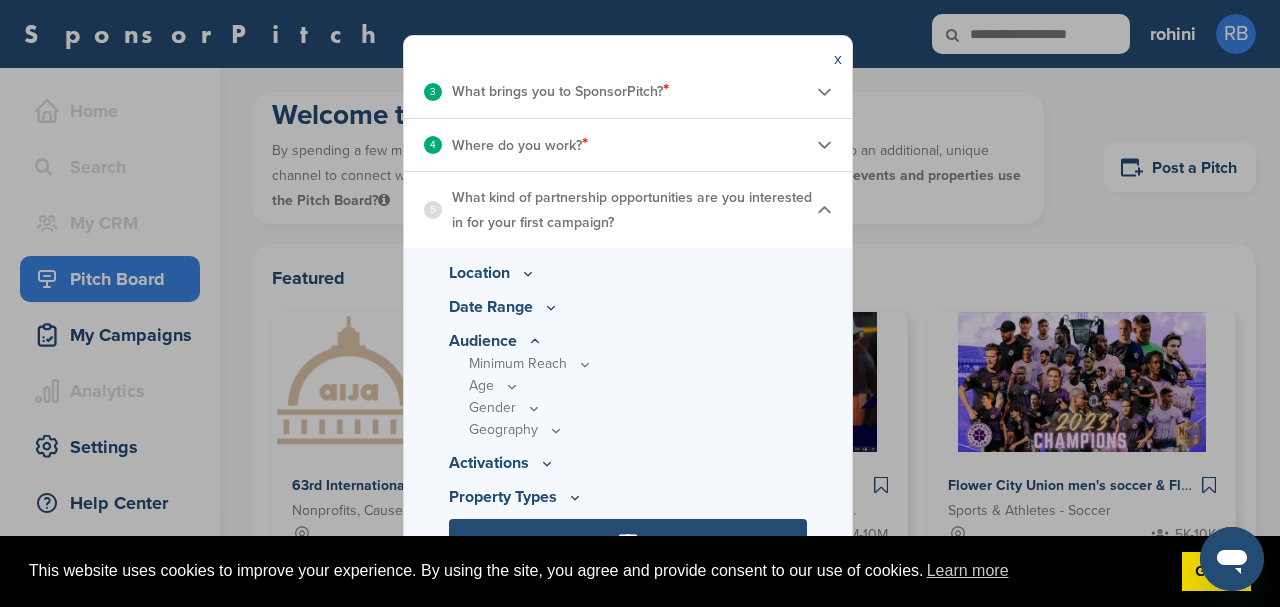 click 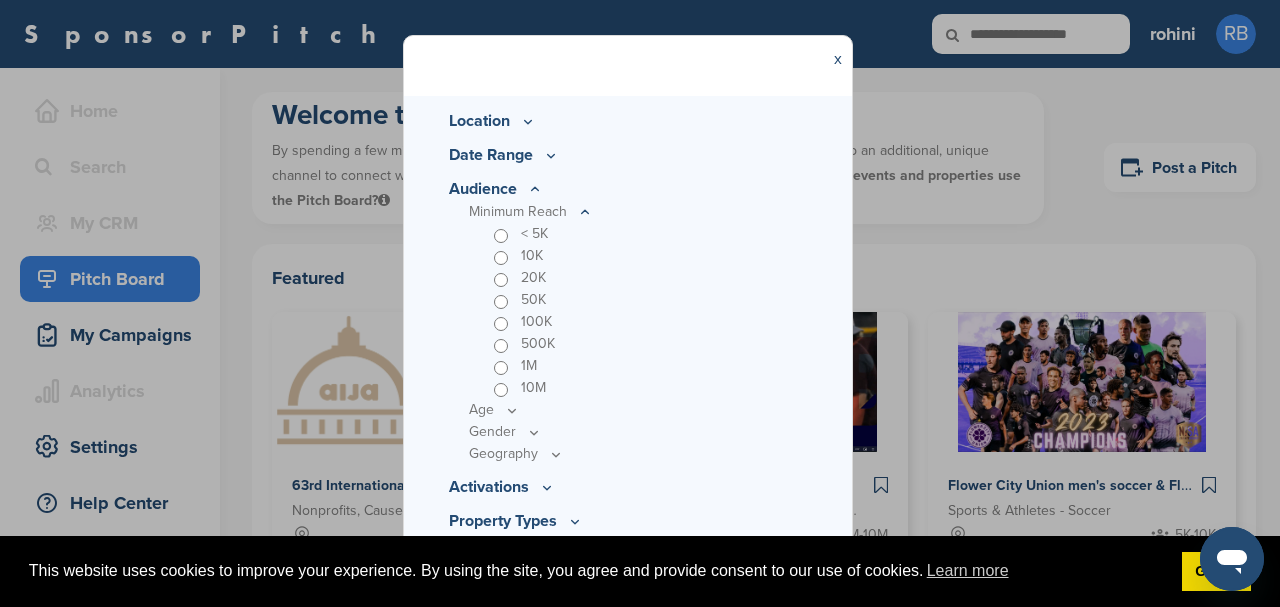 scroll, scrollTop: 537, scrollLeft: 0, axis: vertical 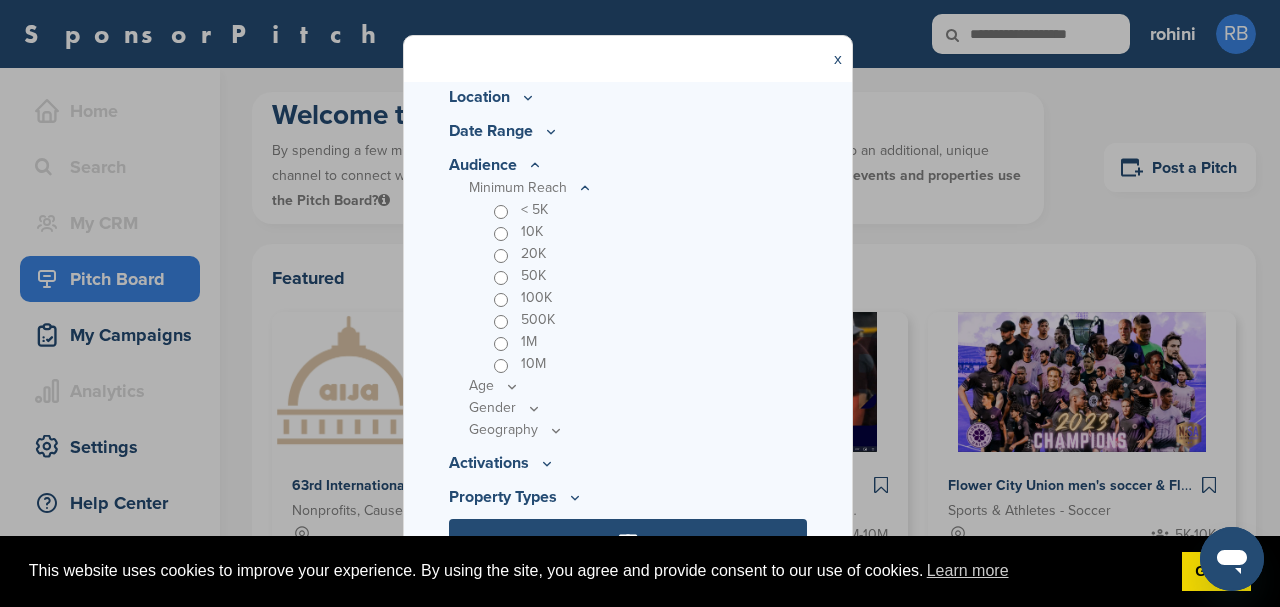 click 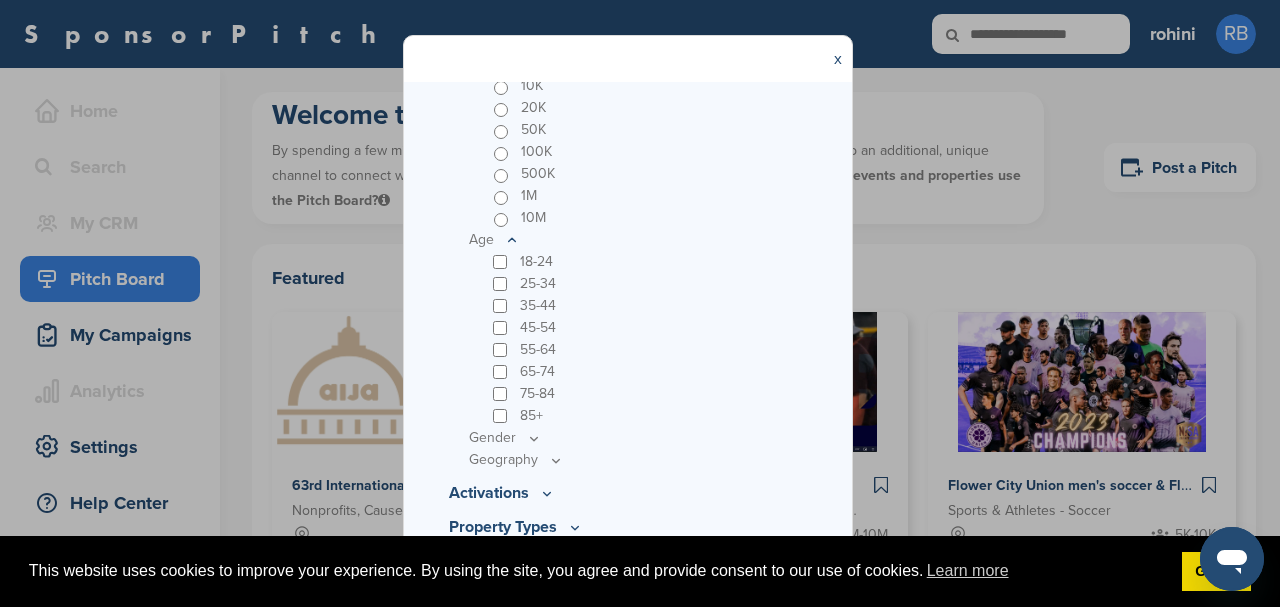 scroll, scrollTop: 713, scrollLeft: 0, axis: vertical 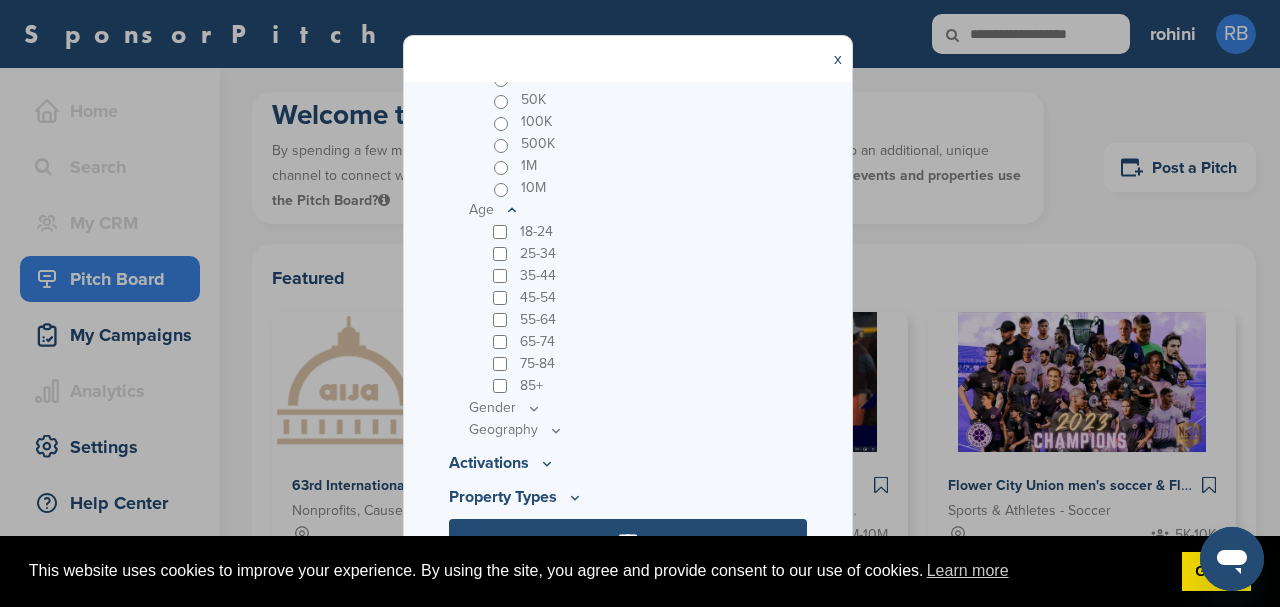 click on "35-44" at bounding box center [648, 276] 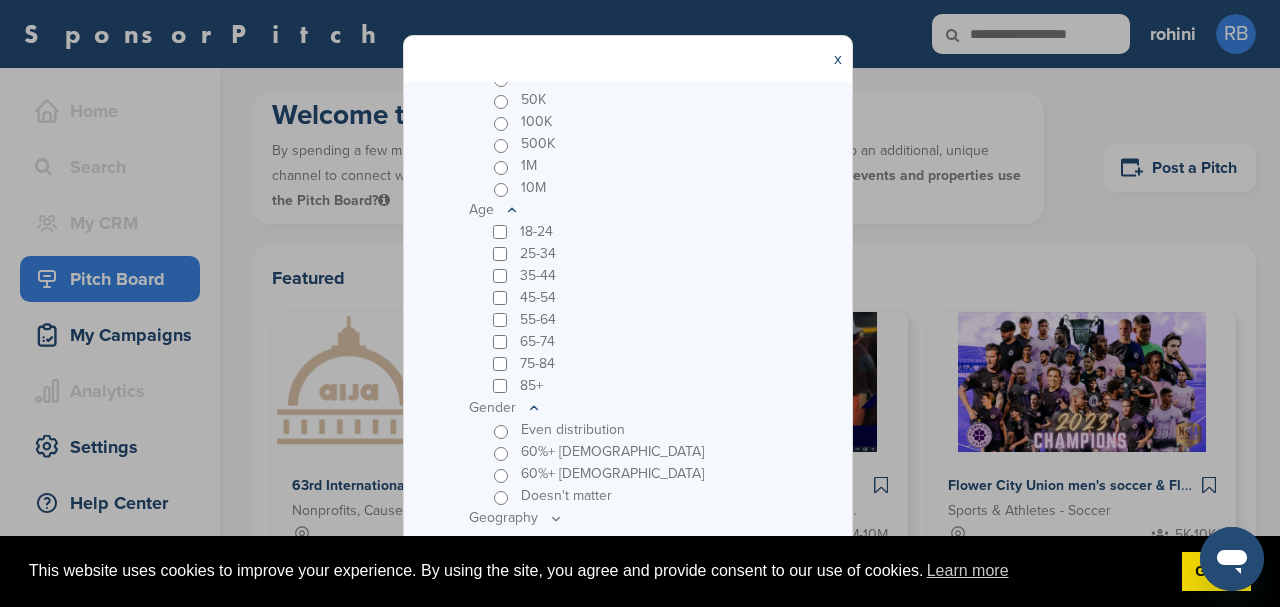 scroll, scrollTop: 801, scrollLeft: 0, axis: vertical 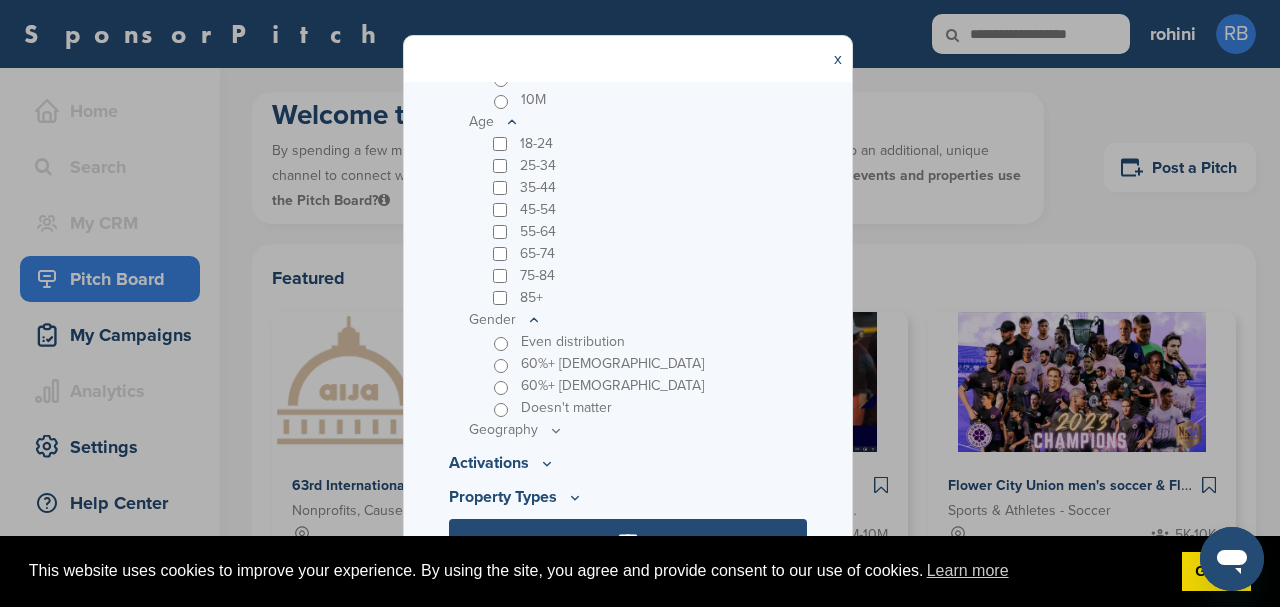 click 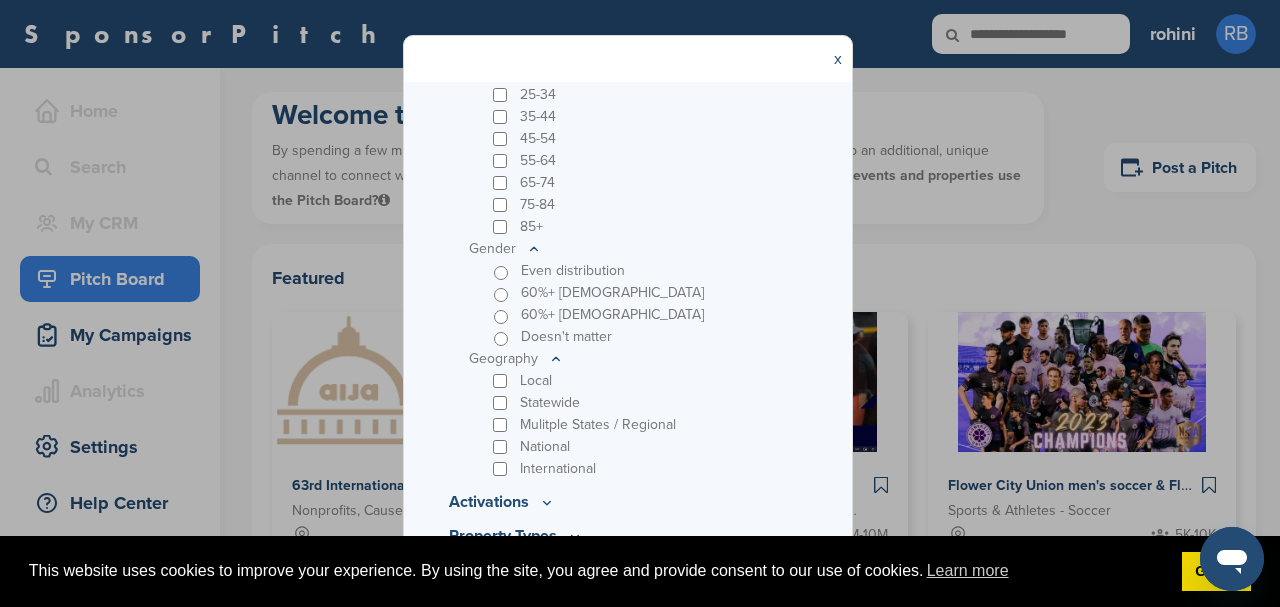 scroll, scrollTop: 911, scrollLeft: 0, axis: vertical 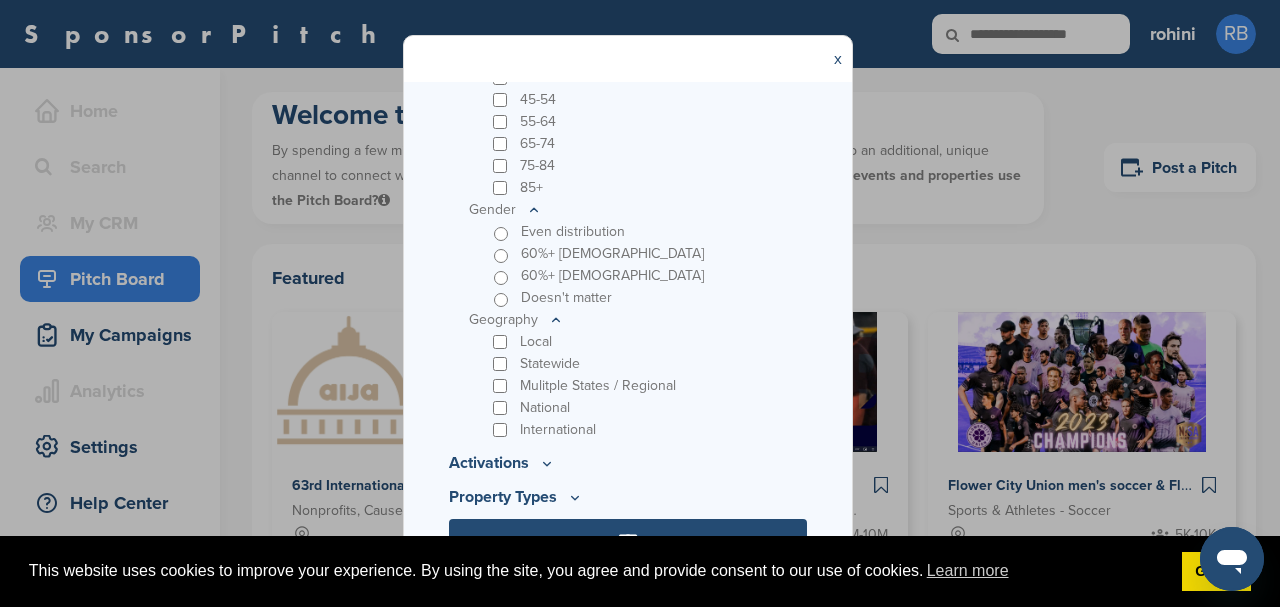 click 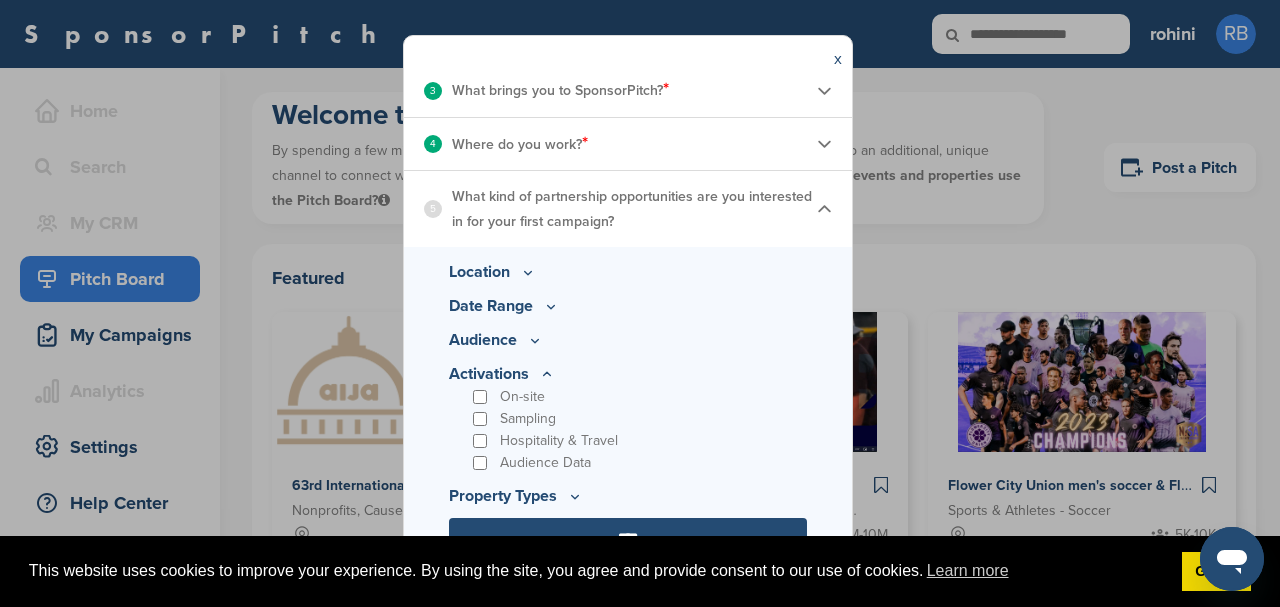 scroll, scrollTop: 361, scrollLeft: 0, axis: vertical 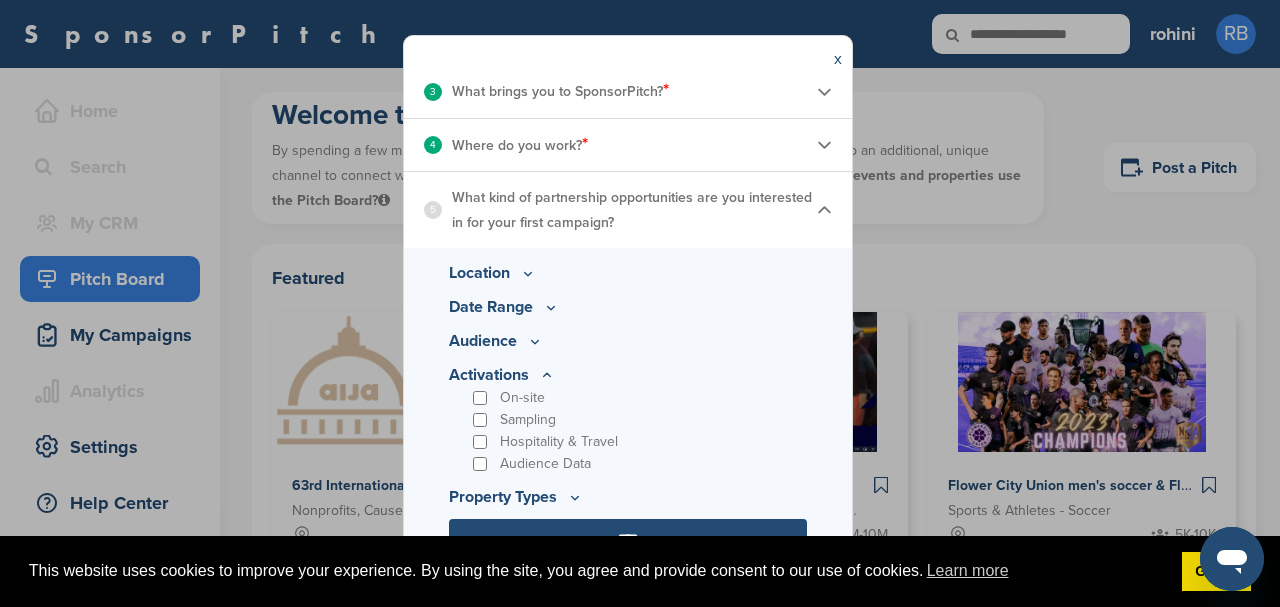click 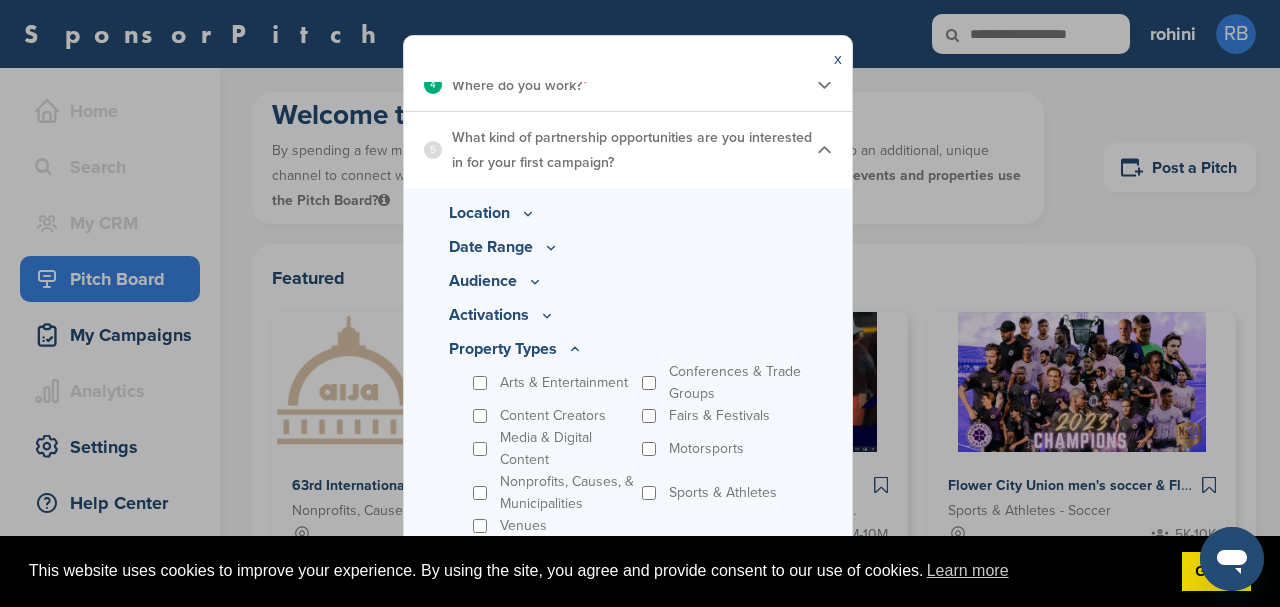 scroll, scrollTop: 449, scrollLeft: 0, axis: vertical 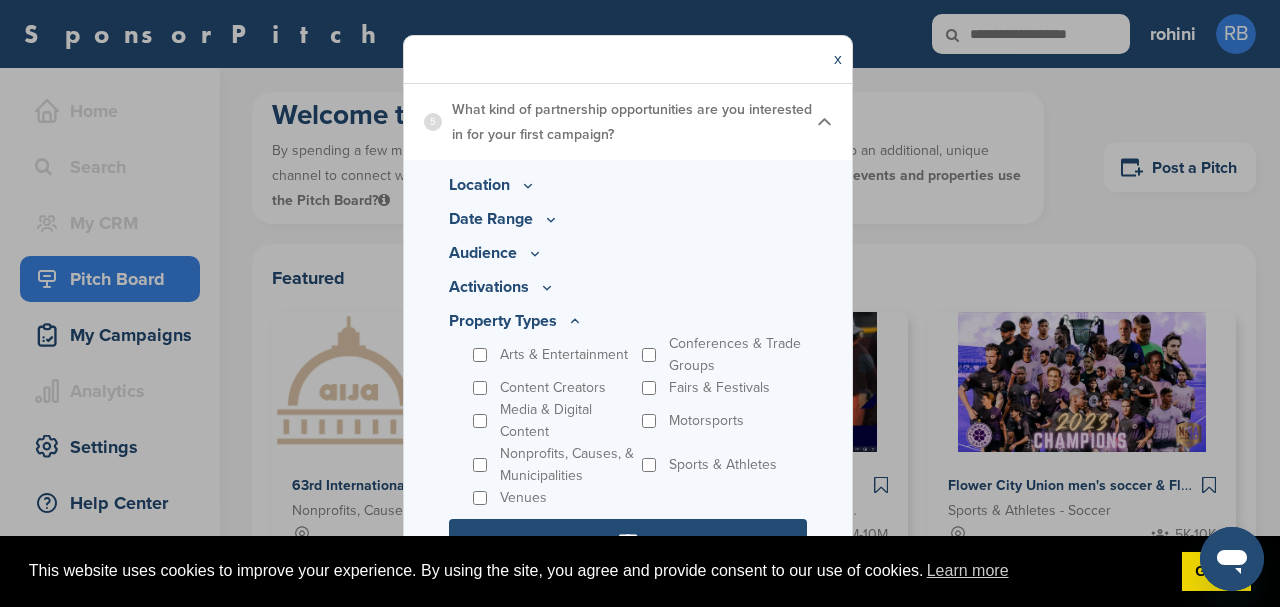 click on "Arts & Entertainment
Conferences & Trade Groups
Content Creators
Fairs & Festivals
Media & Digital Content
Motorsports
Nonprofits, Causes, & Municipalities
Sports & Athletes
Venues" at bounding box center [638, 421] 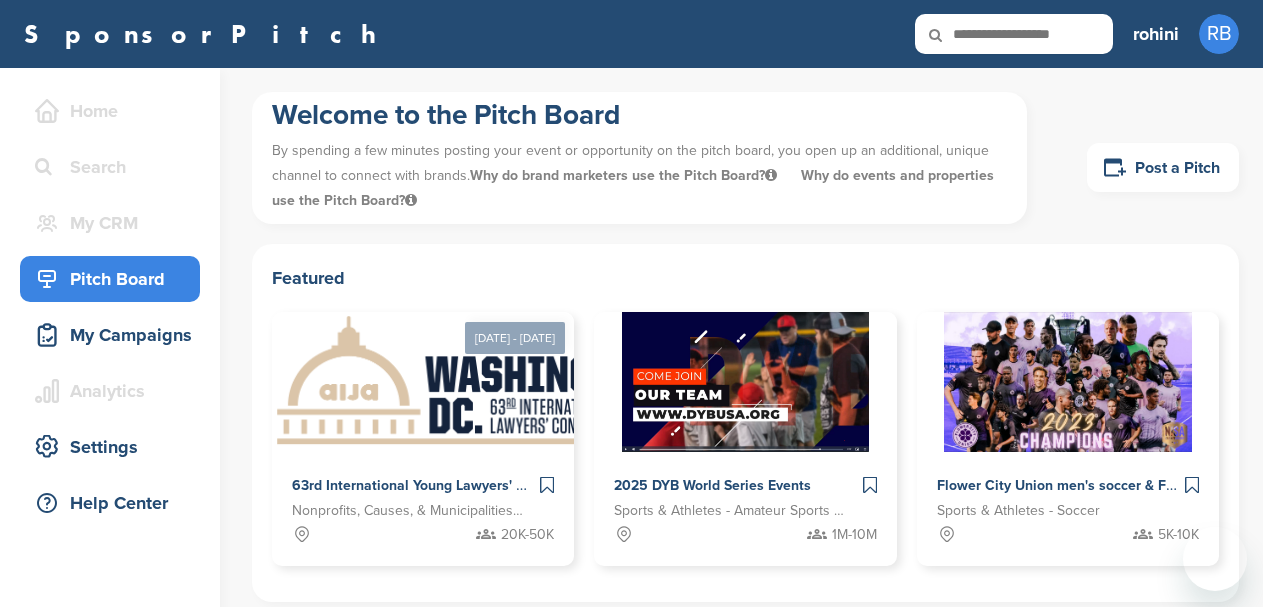 scroll, scrollTop: 0, scrollLeft: 0, axis: both 